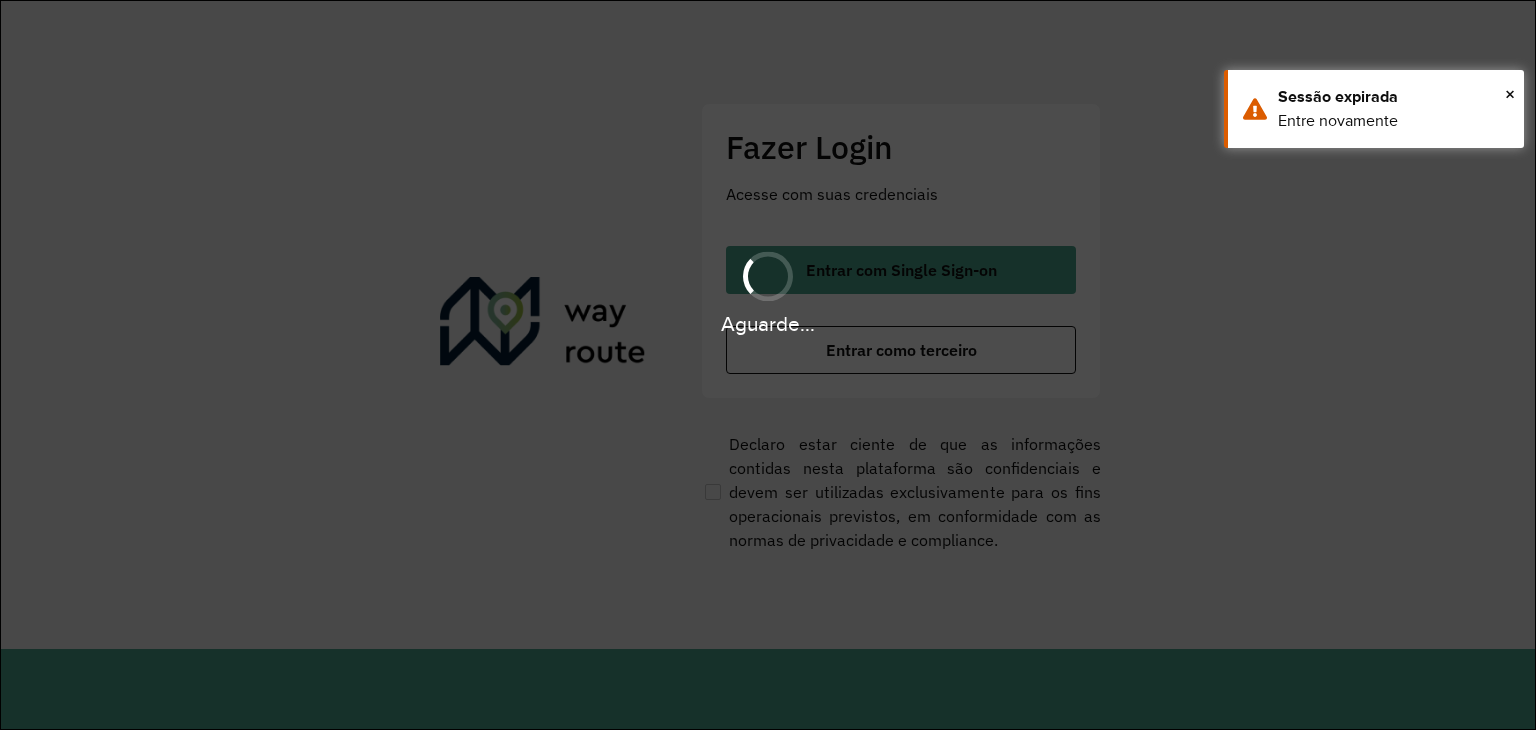 scroll, scrollTop: 0, scrollLeft: 0, axis: both 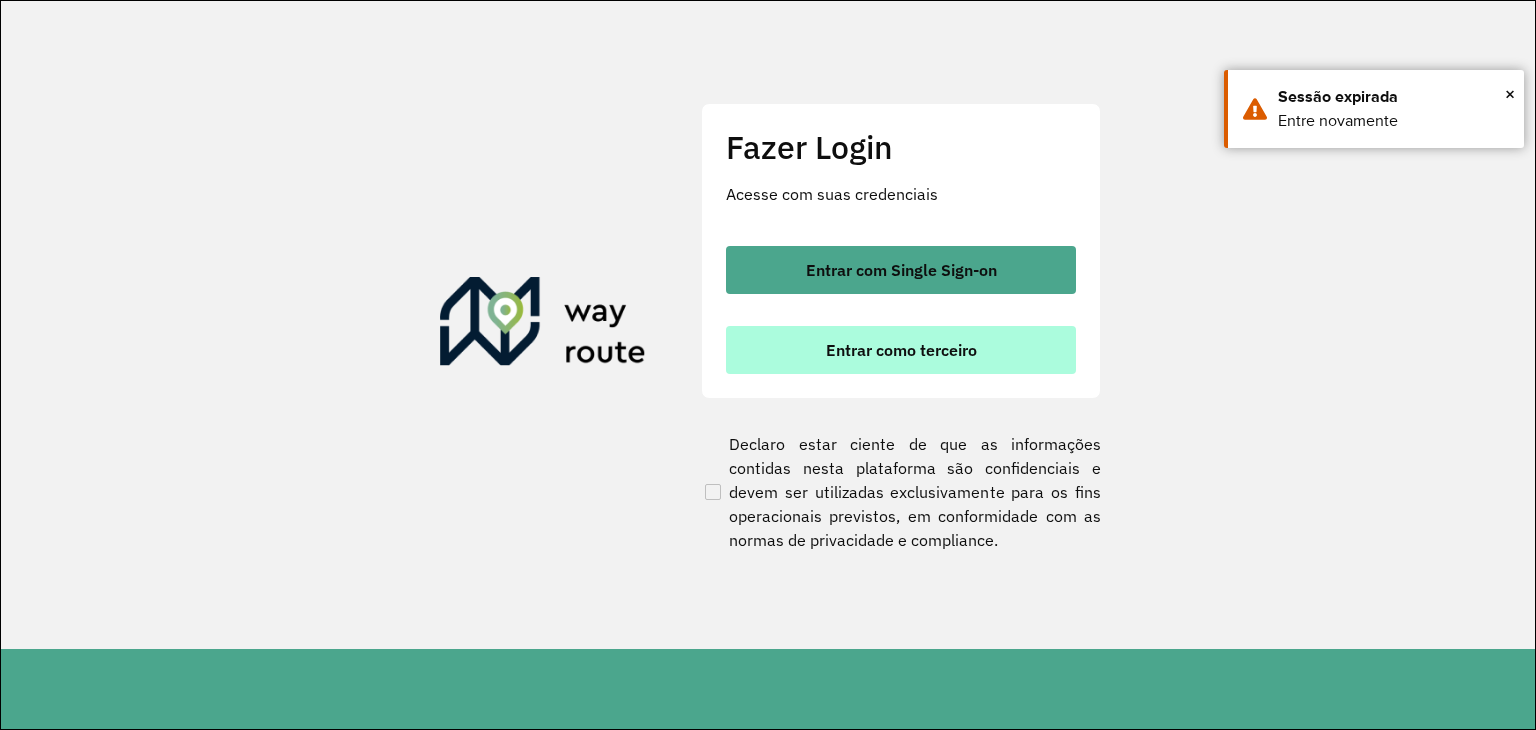click on "Entrar como terceiro" at bounding box center [901, 350] 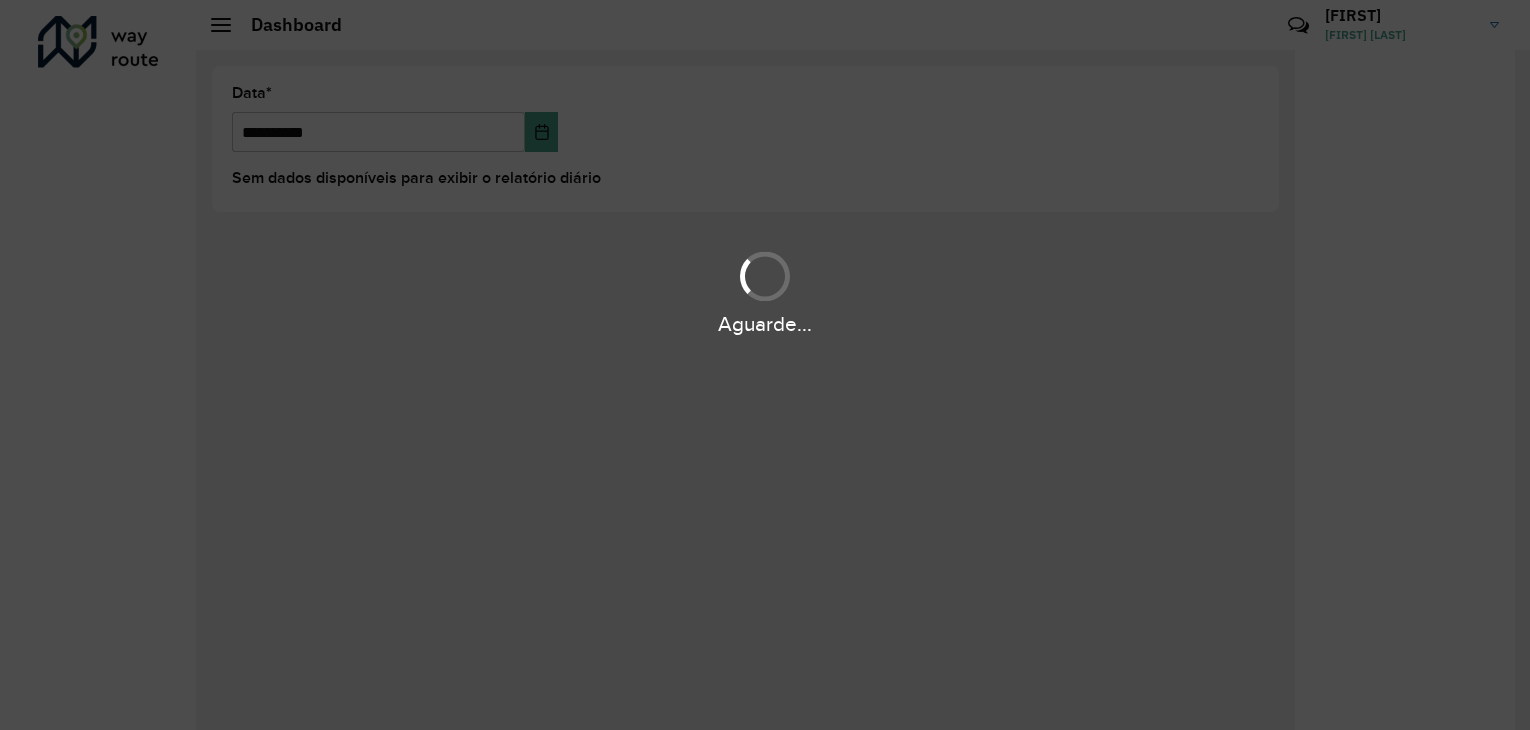 scroll, scrollTop: 0, scrollLeft: 0, axis: both 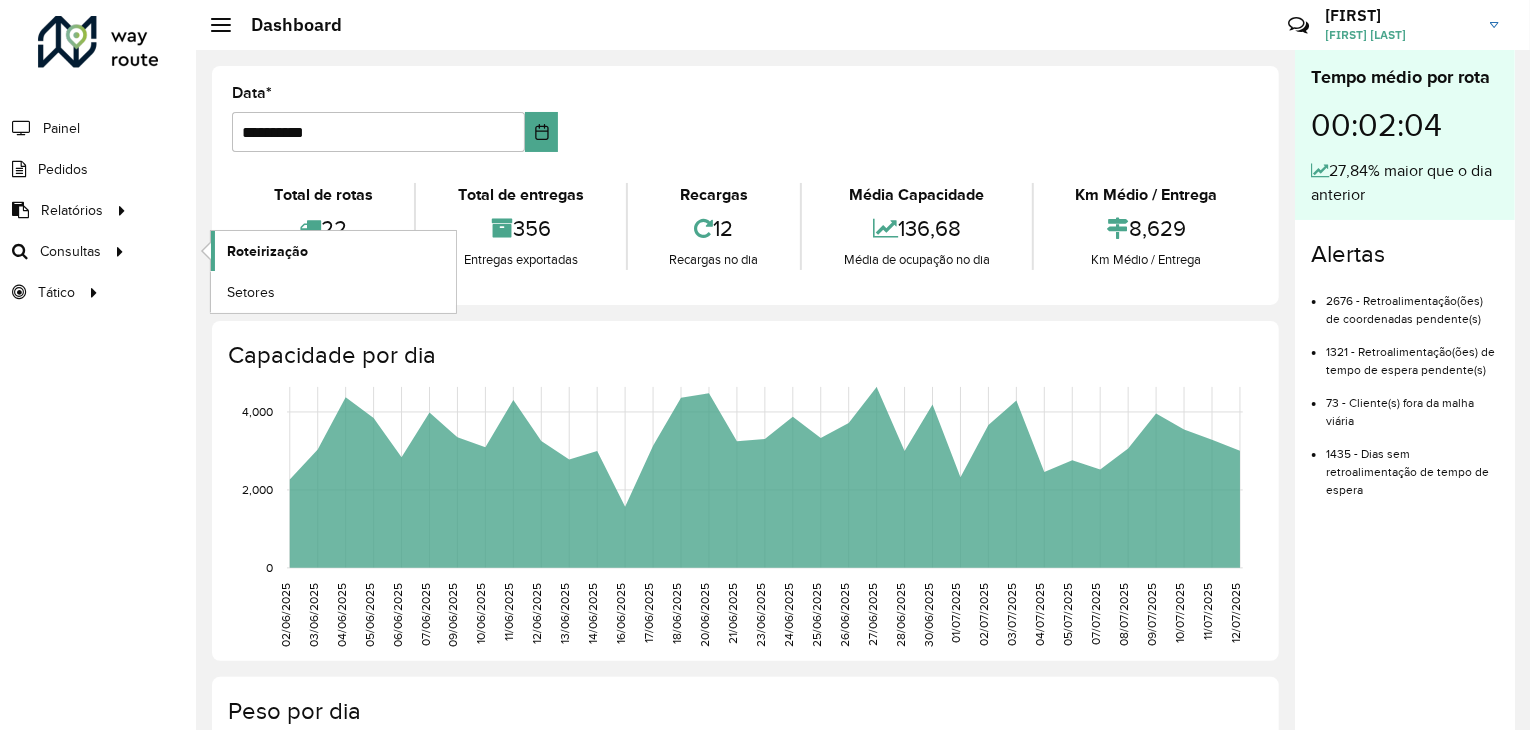click on "Roteirização" 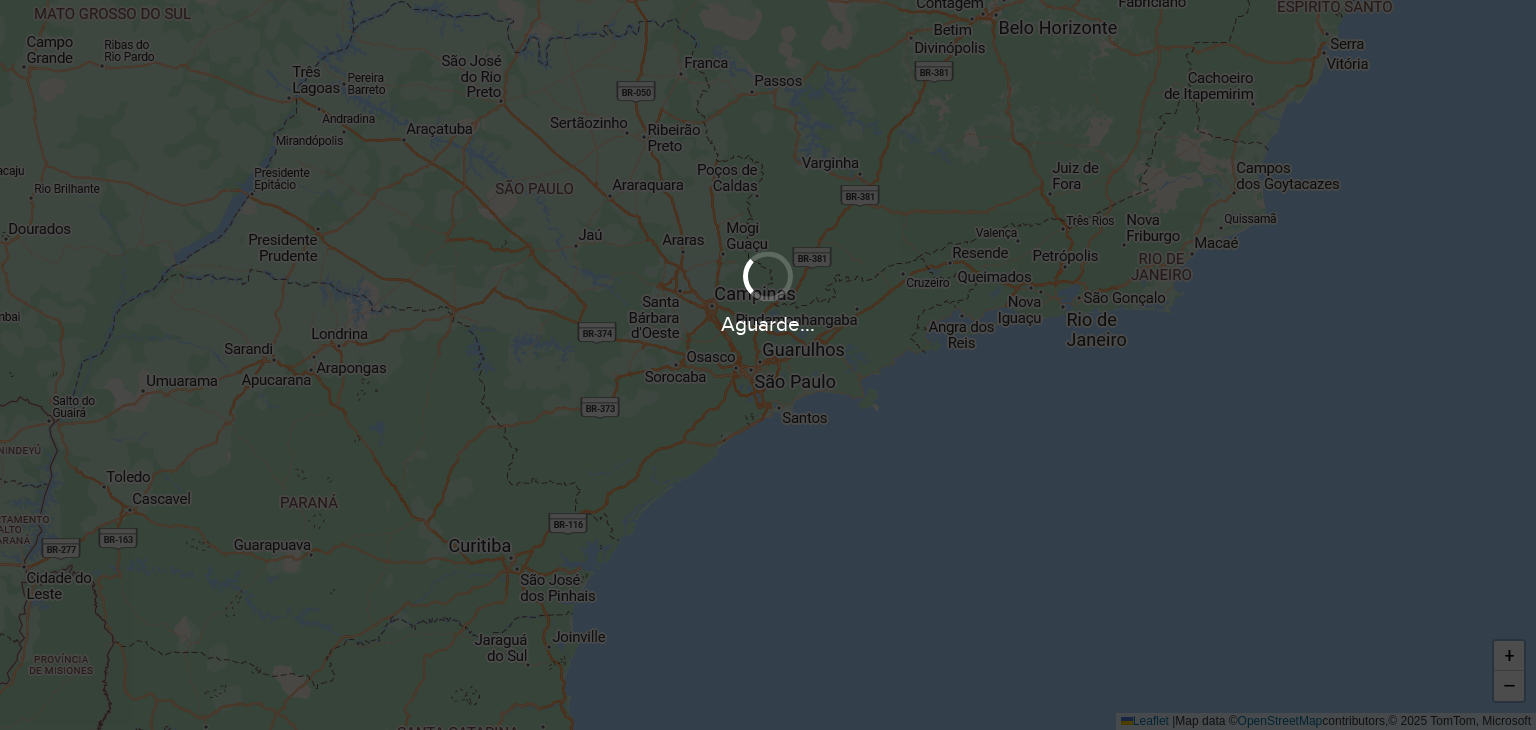 scroll, scrollTop: 0, scrollLeft: 0, axis: both 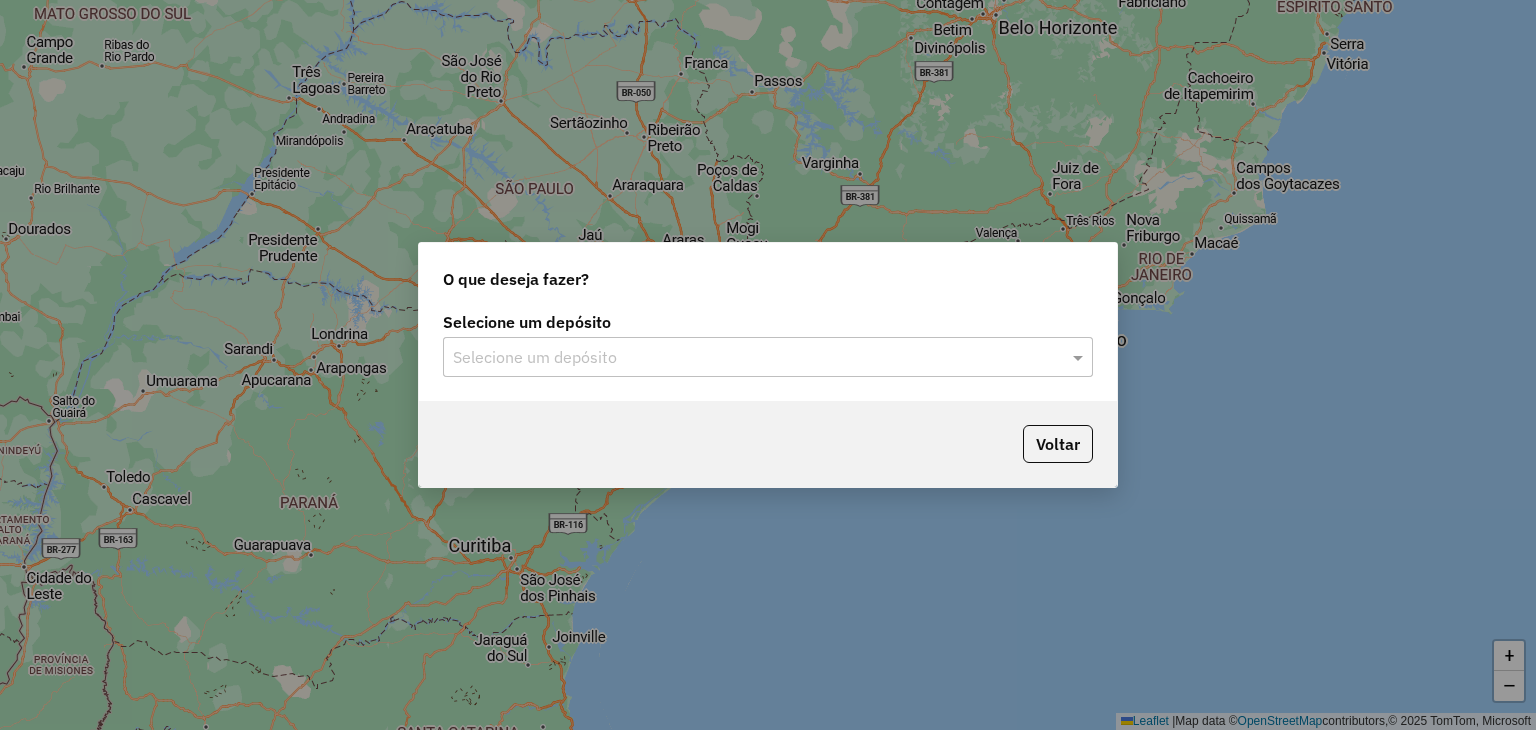 click on "Selecione um depósito Selecione um depósito" 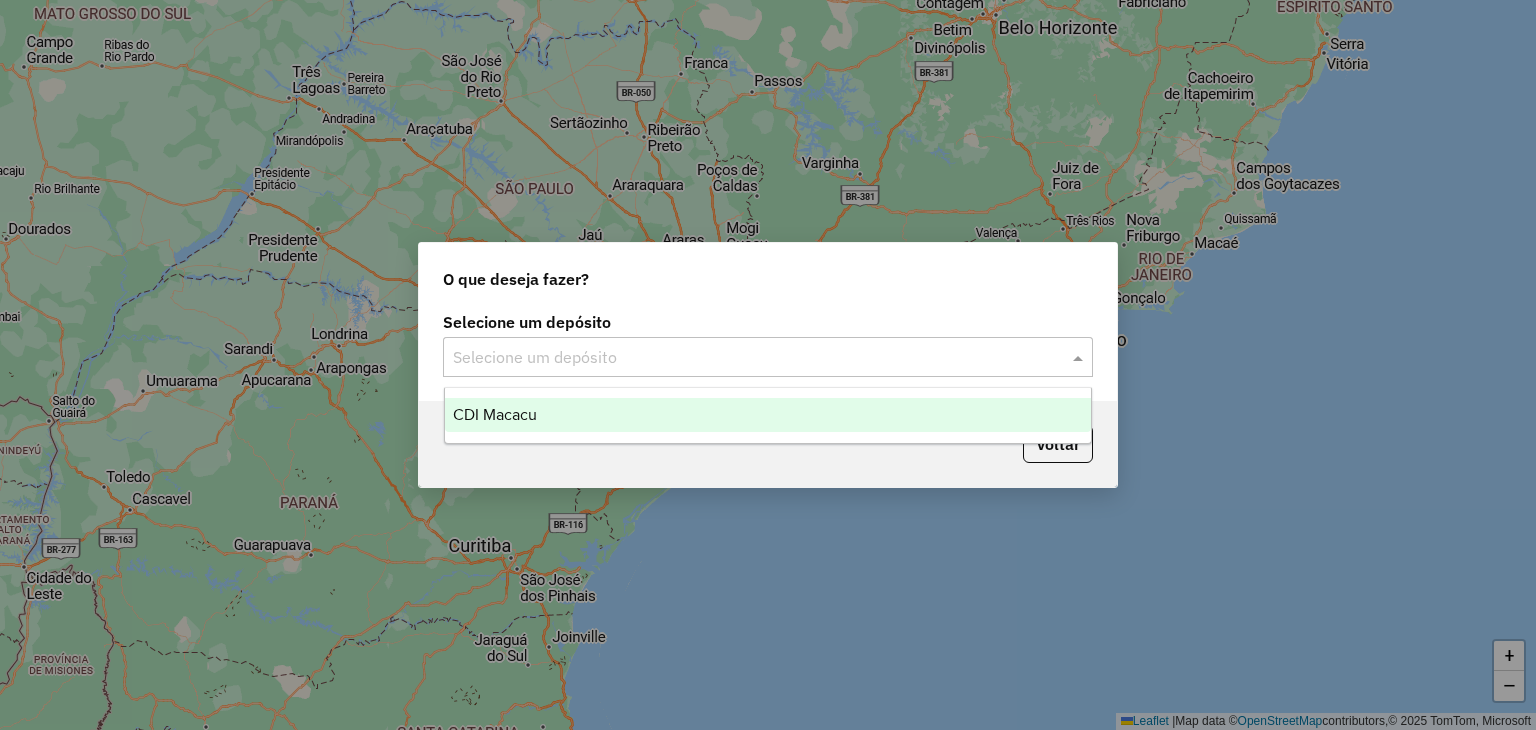 click on "CDI Macacu" at bounding box center [768, 415] 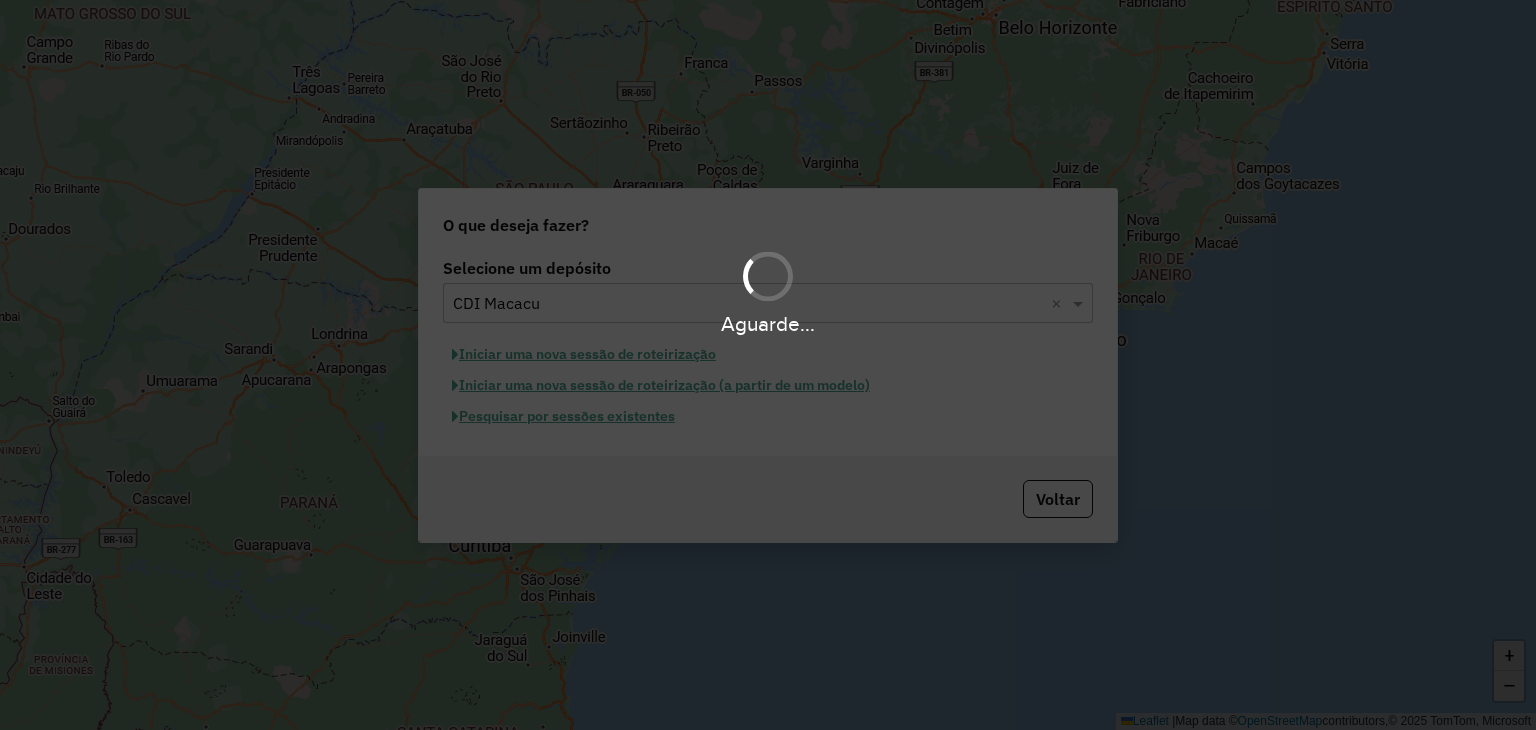 click on "Aguarde..." at bounding box center (768, 365) 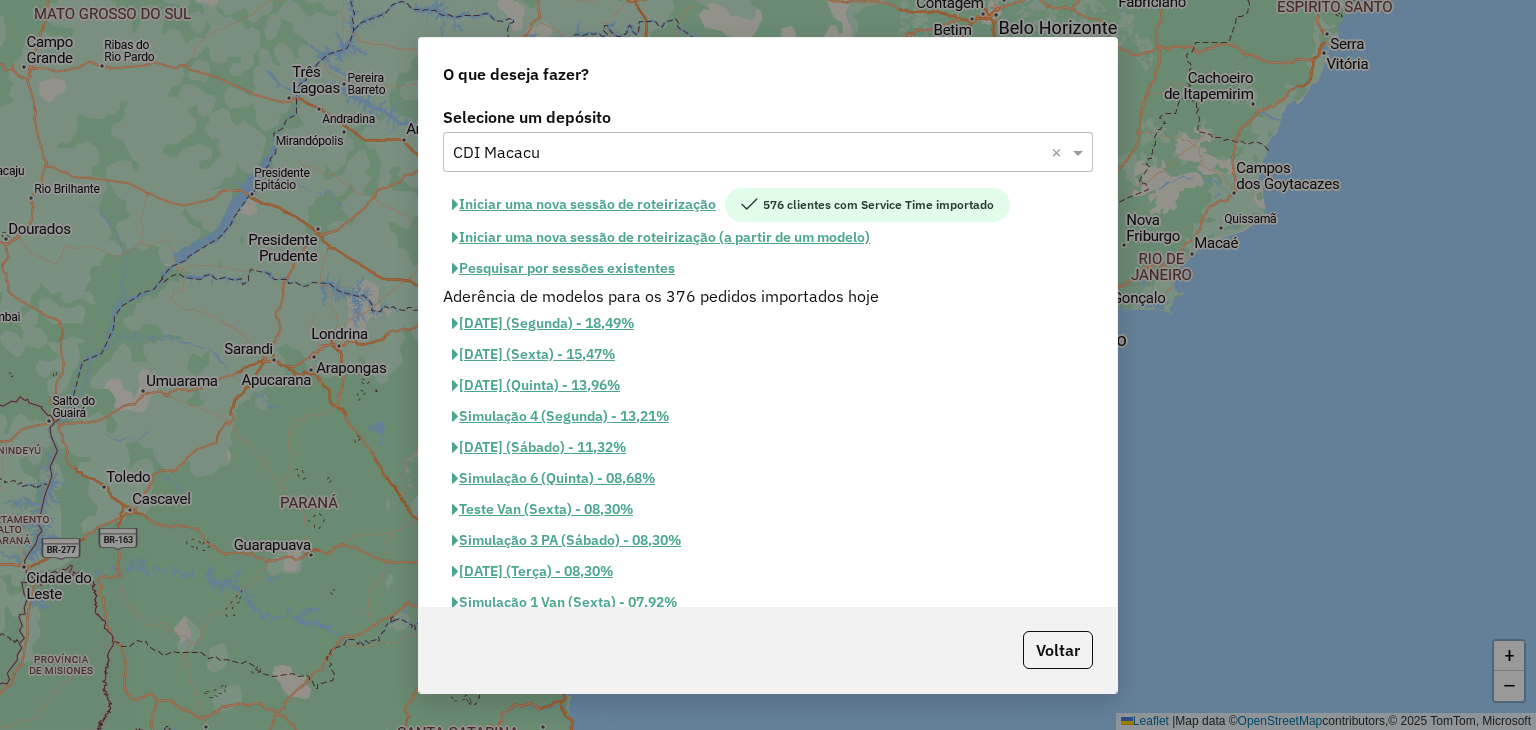 click on "Pesquisar por sessões existentes" 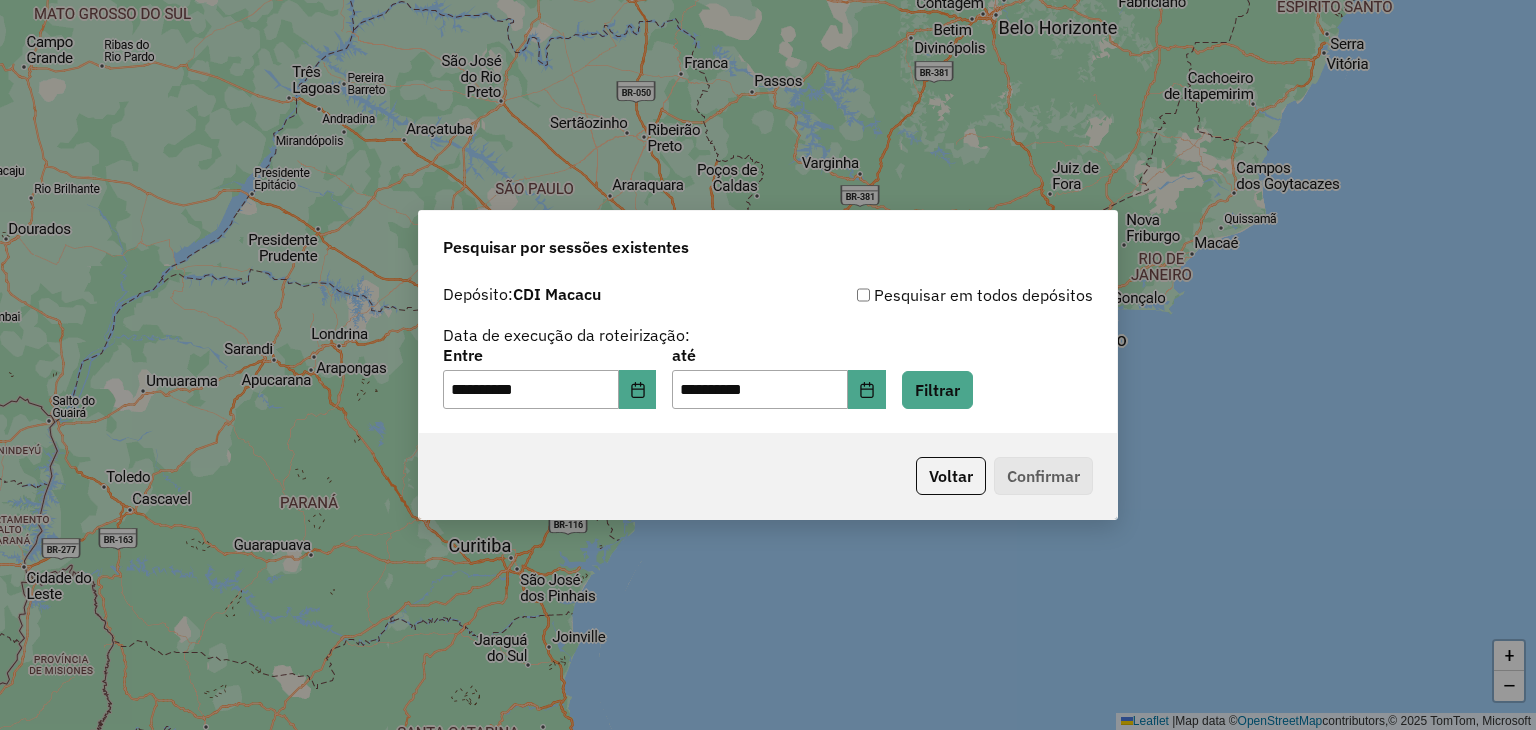 click on "**********" 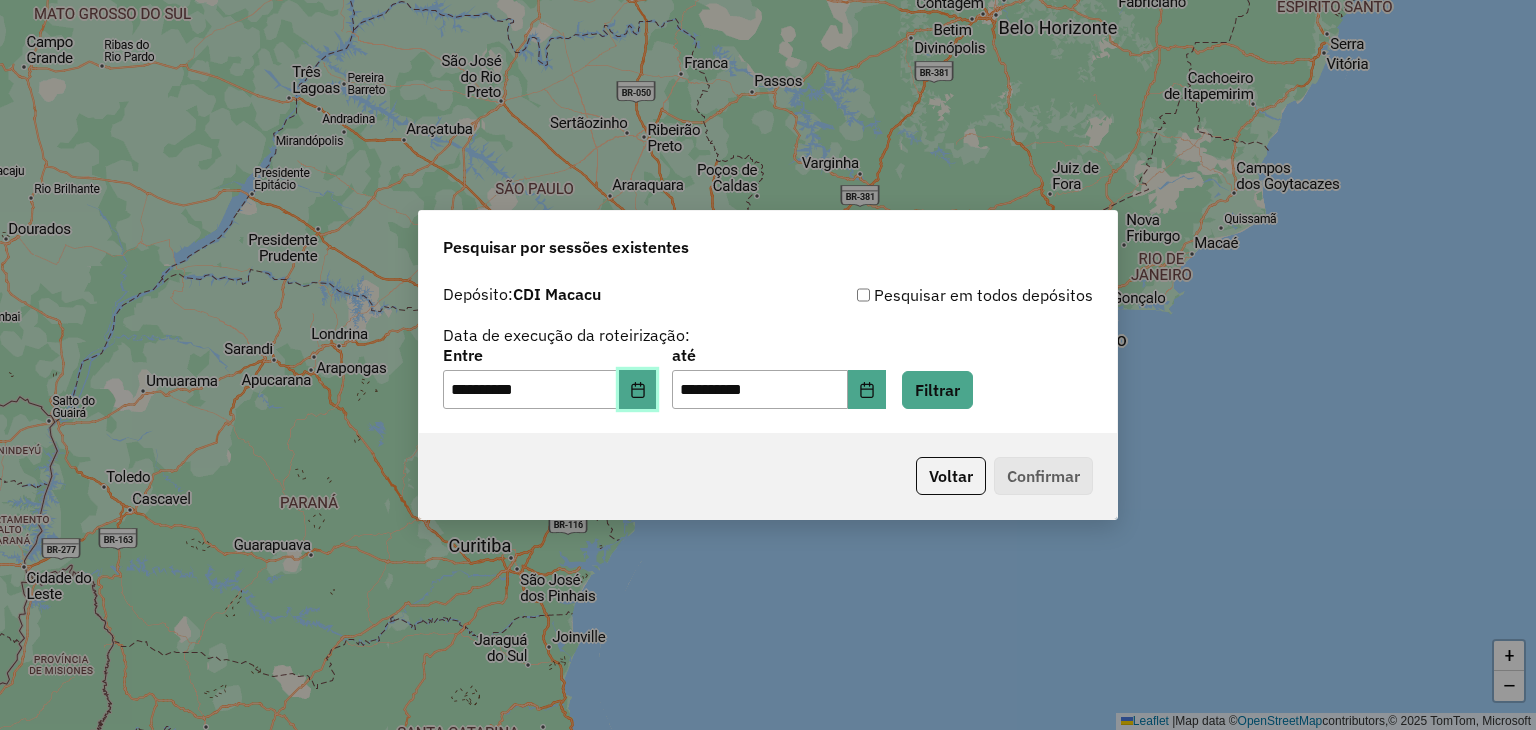 click at bounding box center (638, 390) 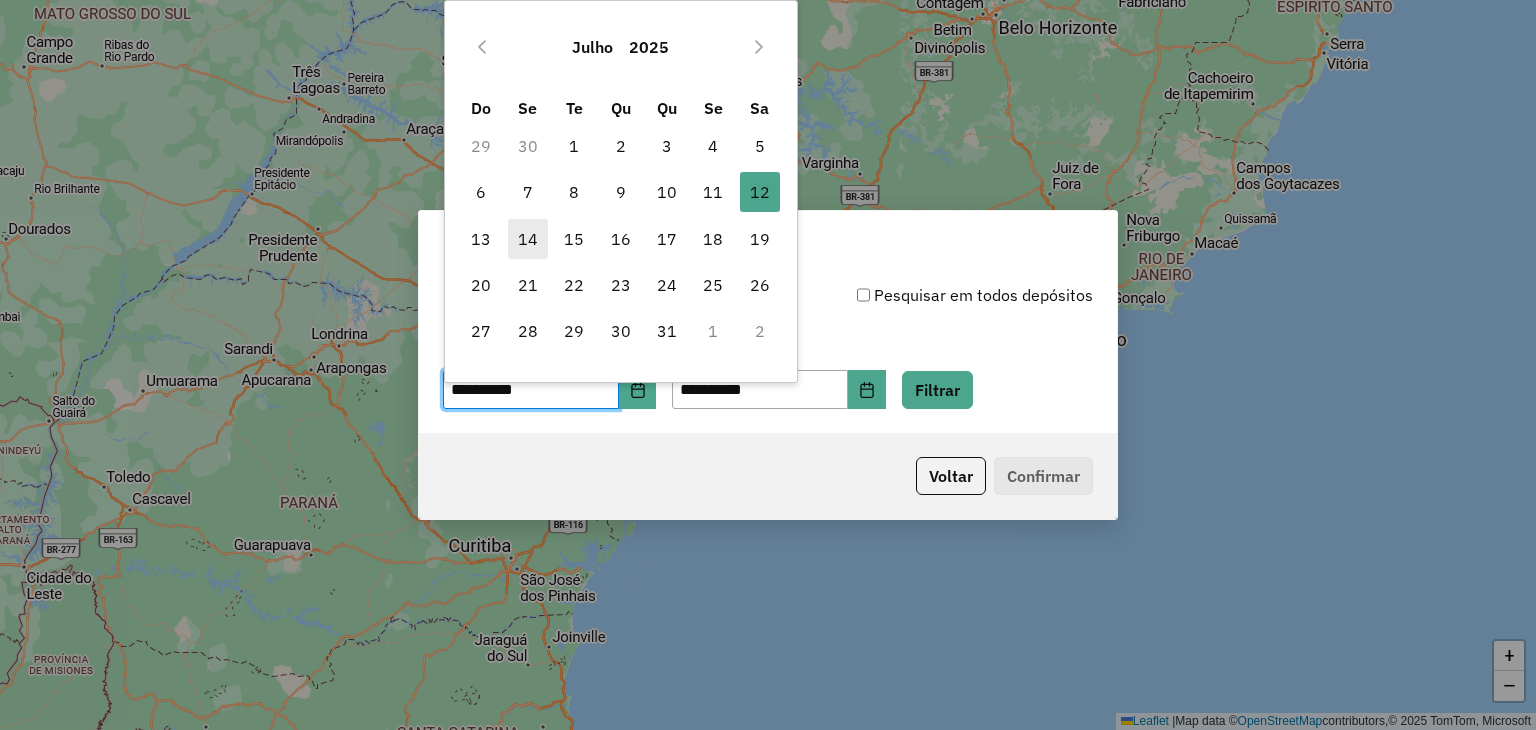 click on "14" at bounding box center (528, 239) 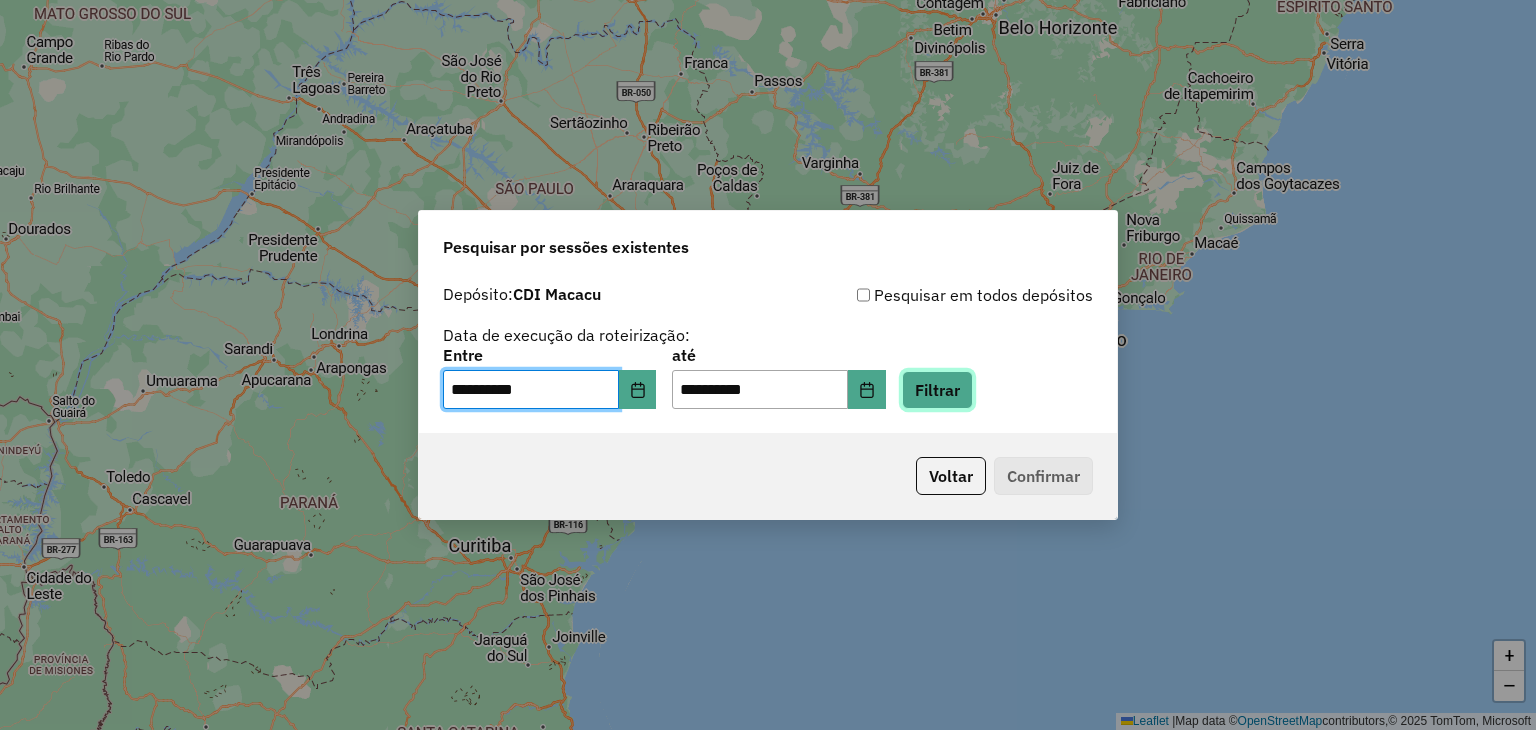 click on "Filtrar" 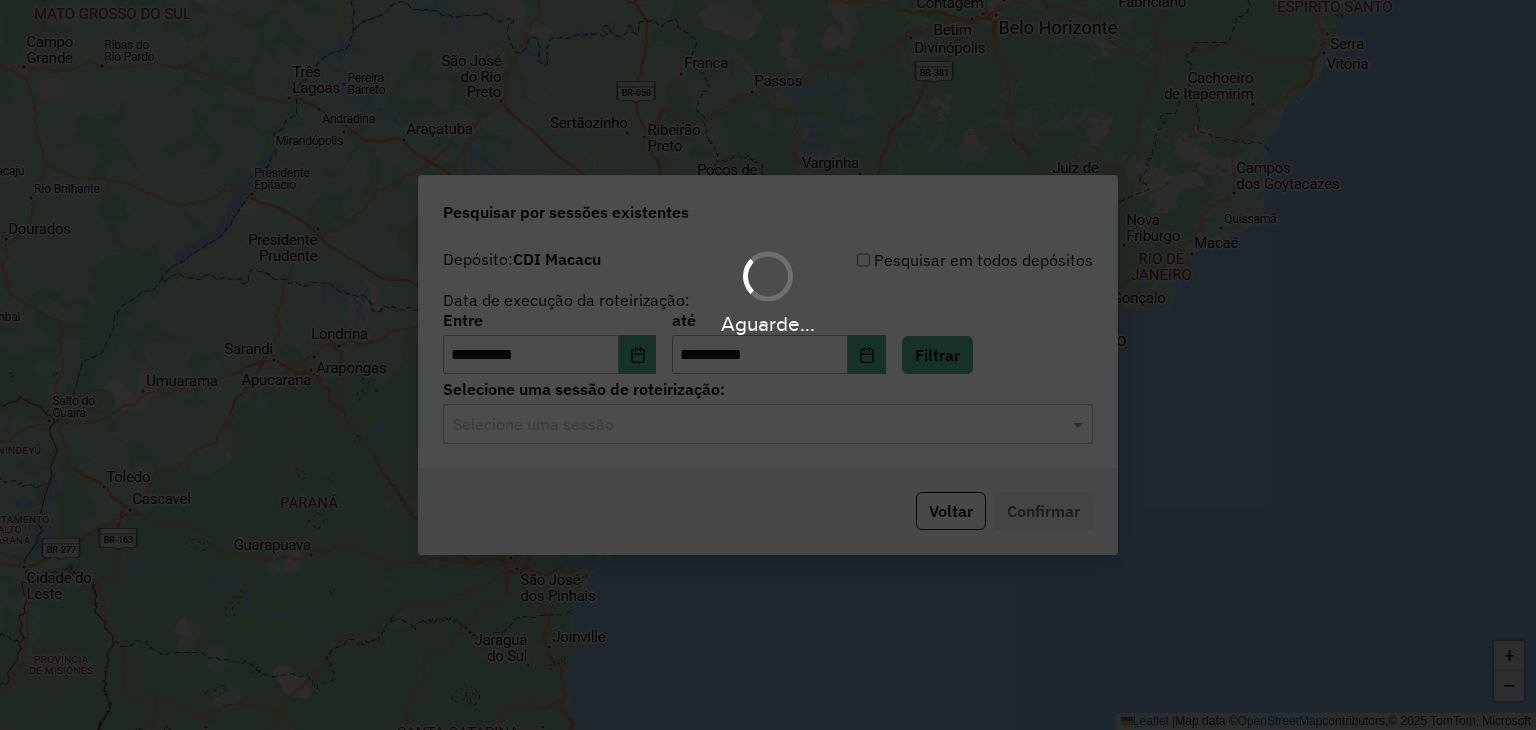 click on "Aguarde..." at bounding box center (768, 365) 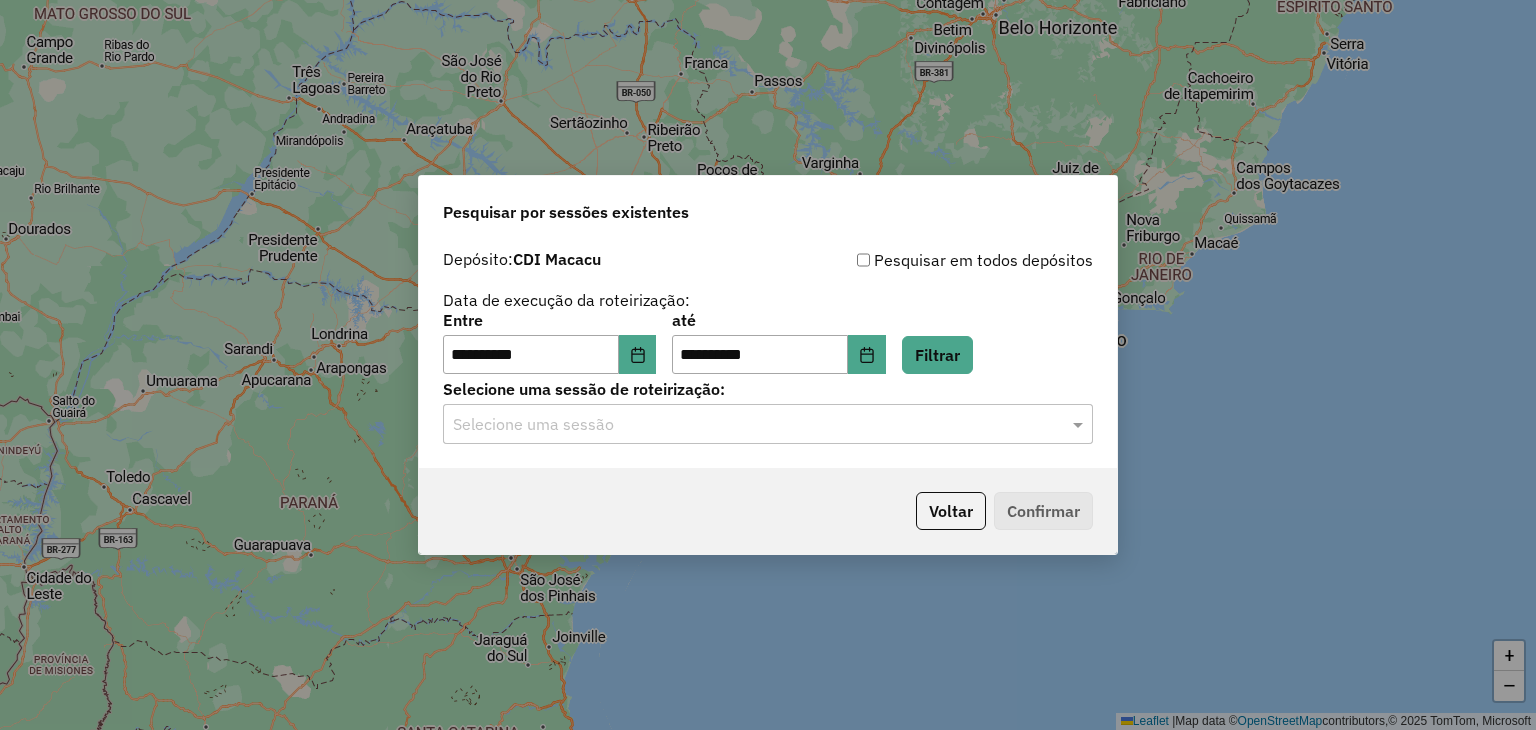 click 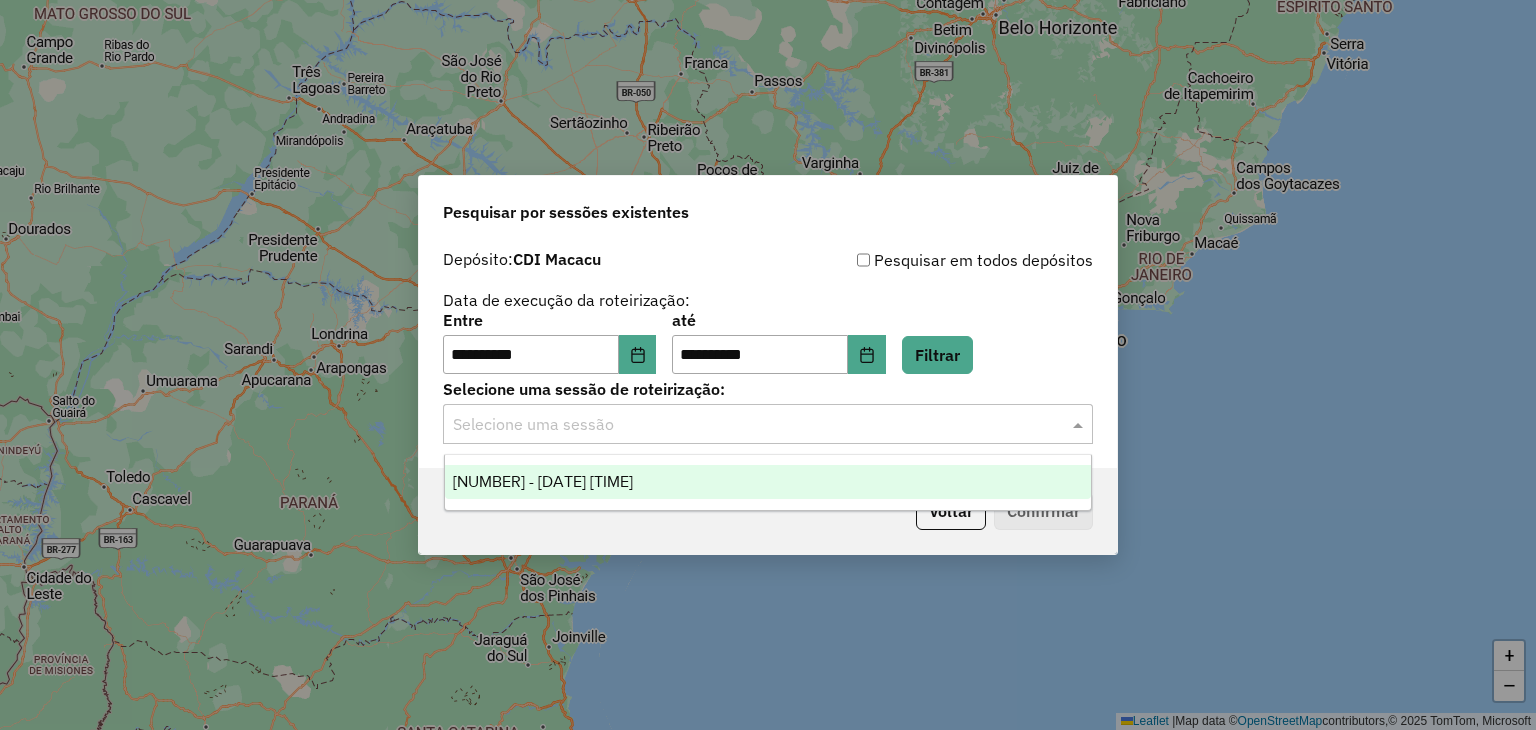 click on "1189802 - 14/07/2025 18:46" at bounding box center [768, 482] 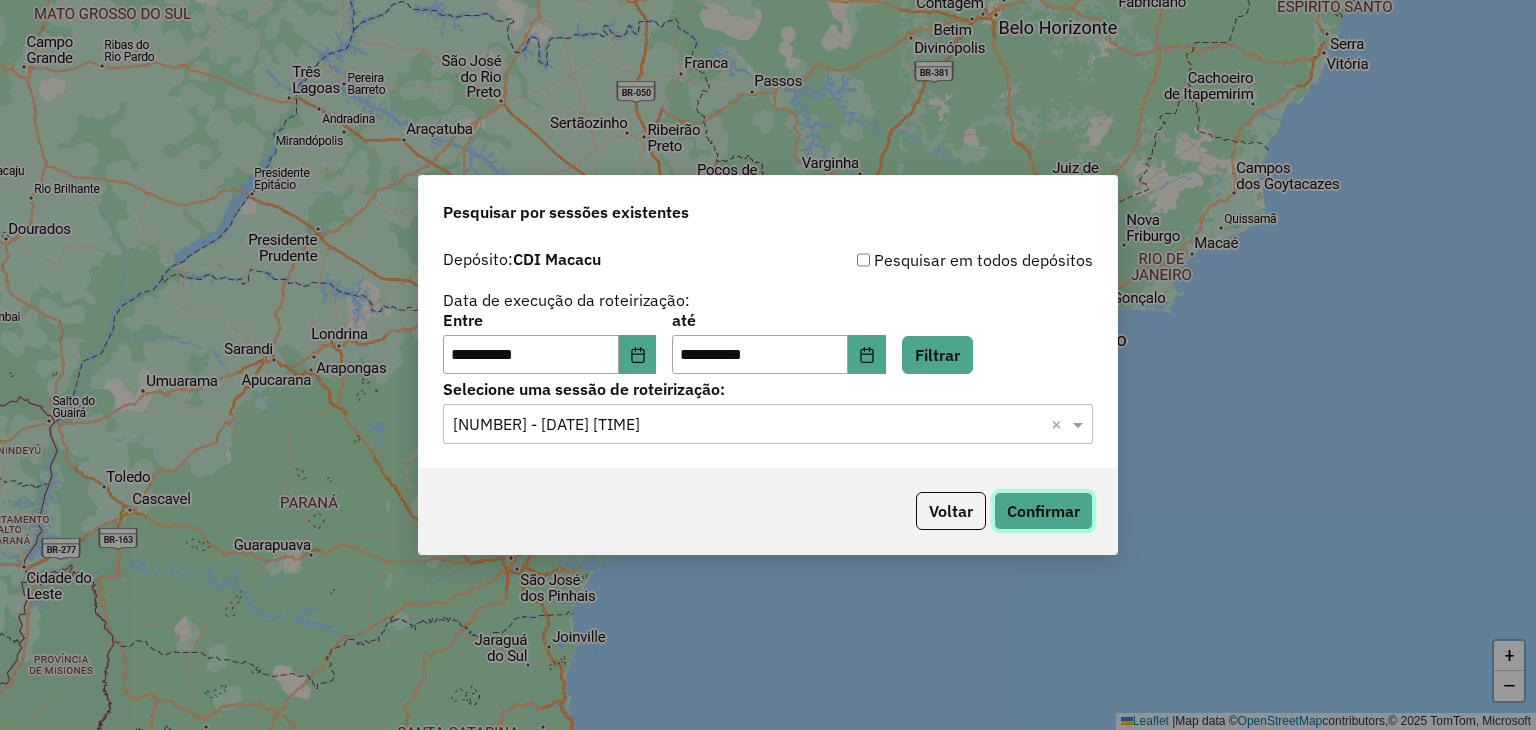 click on "Confirmar" 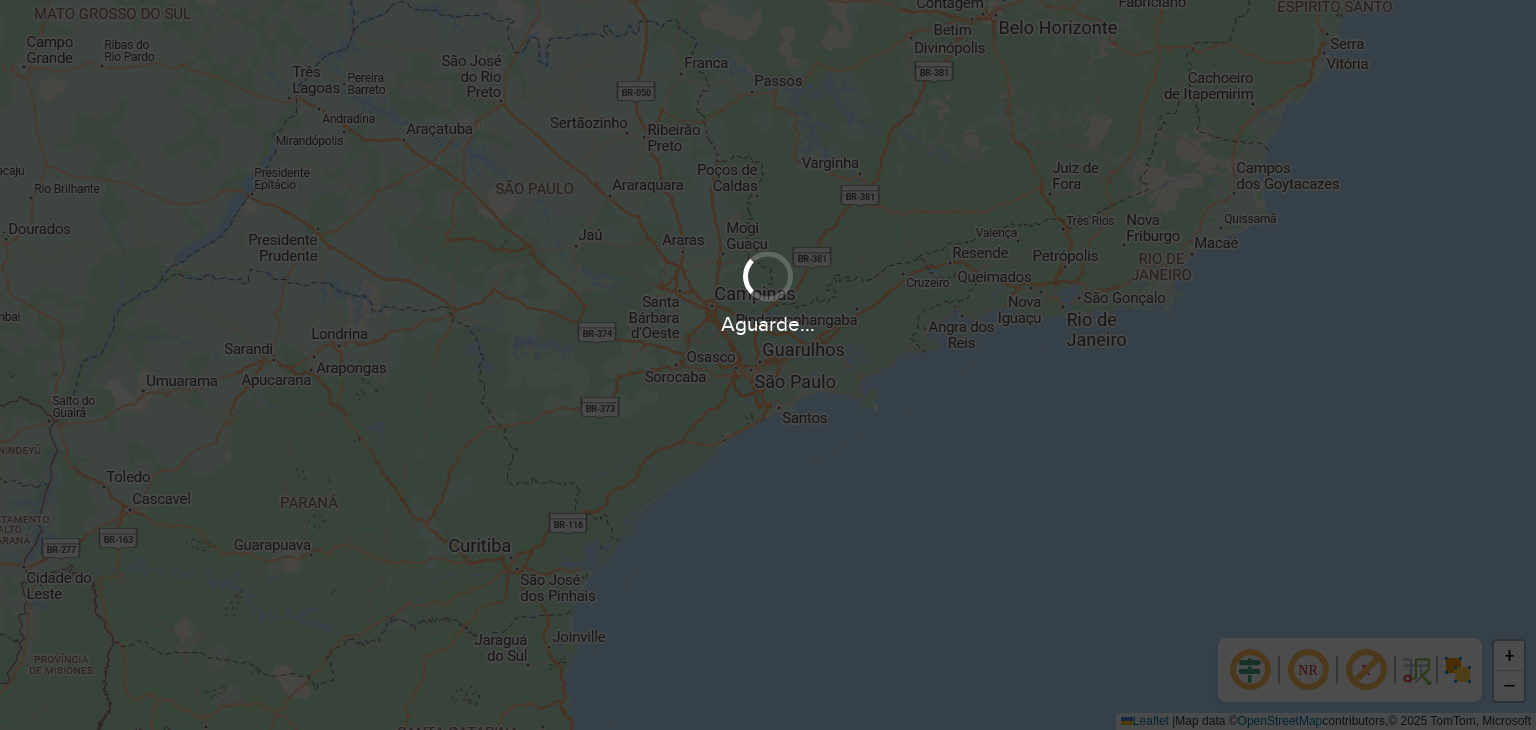 scroll, scrollTop: 0, scrollLeft: 0, axis: both 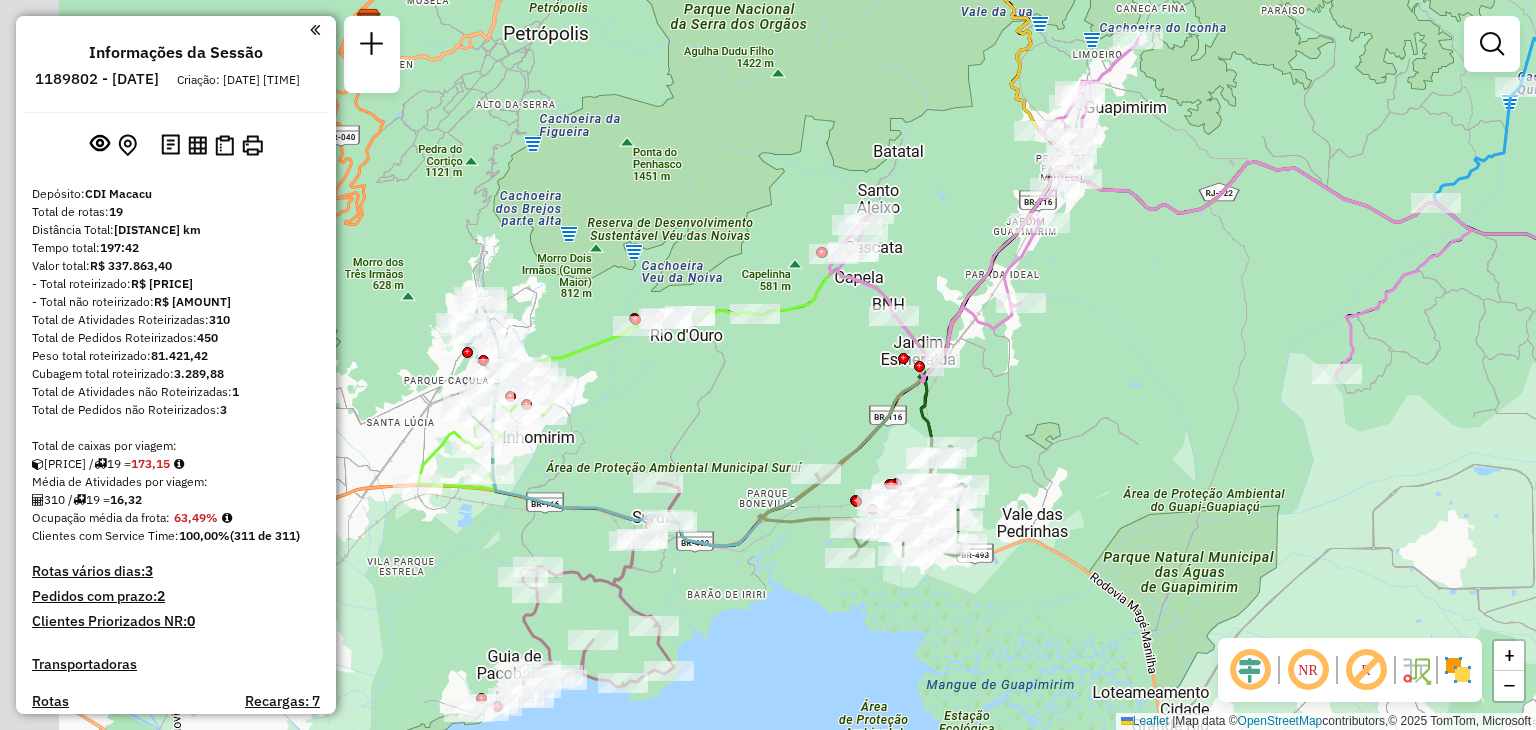 drag, startPoint x: 595, startPoint y: 456, endPoint x: 590, endPoint y: 439, distance: 17.720045 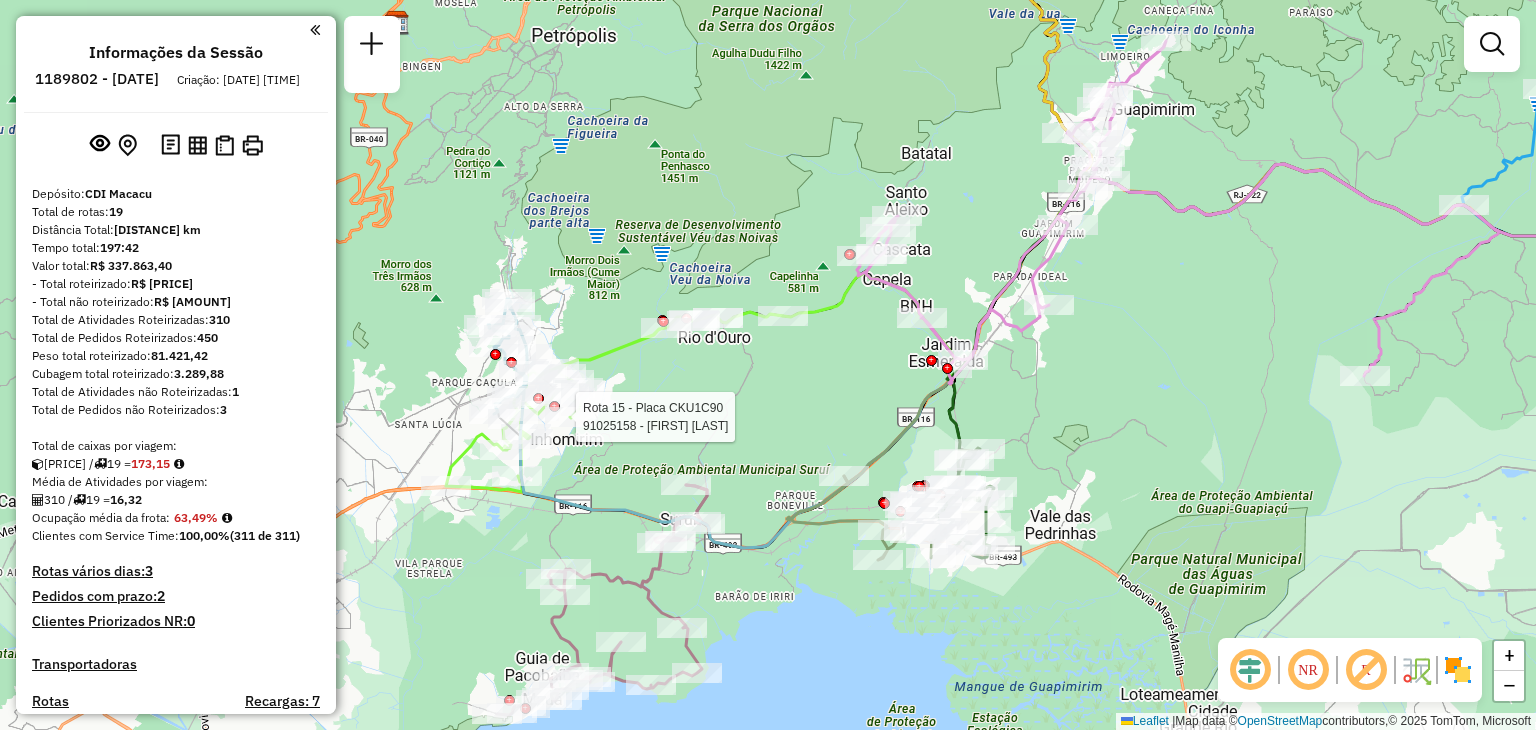 select on "**********" 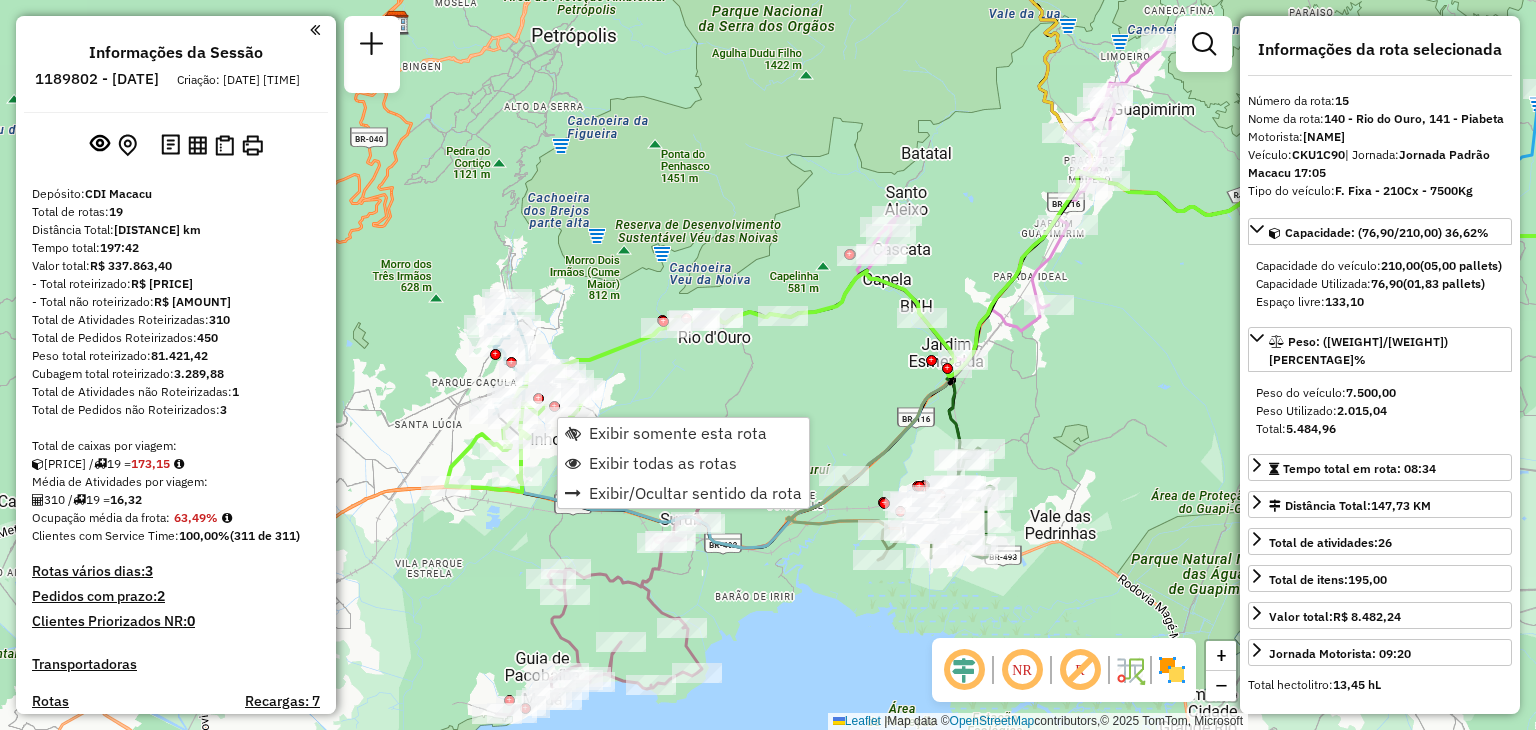 scroll, scrollTop: 2320, scrollLeft: 0, axis: vertical 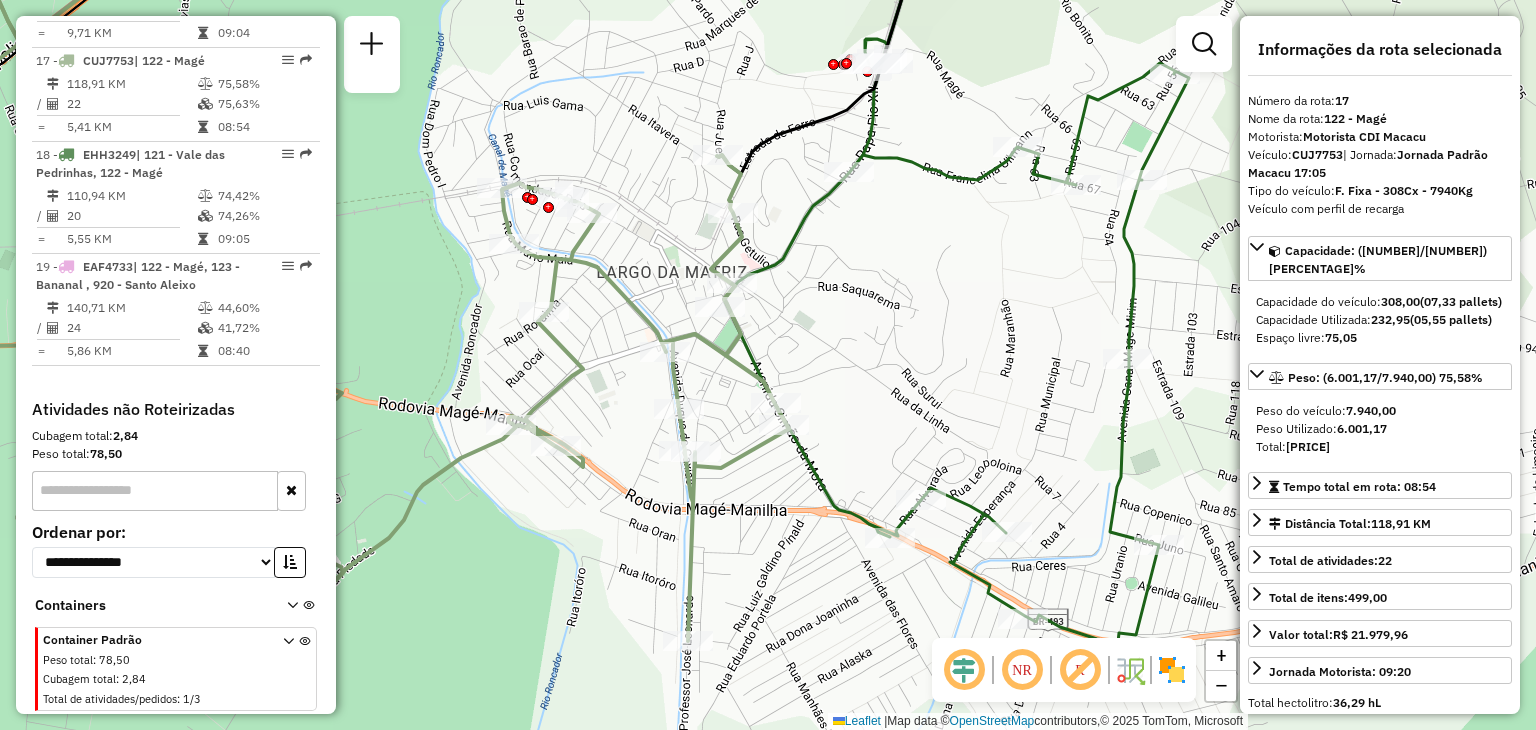 click on "Janela de atendimento Grade de atendimento Capacidade Transportadoras Veículos Cliente Pedidos  Rotas Selecione os dias de semana para filtrar as janelas de atendimento  Seg   Ter   Qua   Qui   Sex   Sáb   Dom  Informe o período da janela de atendimento: De: Até:  Filtrar exatamente a janela do cliente  Considerar janela de atendimento padrão  Selecione os dias de semana para filtrar as grades de atendimento  Seg   Ter   Qua   Qui   Sex   Sáb   Dom   Considerar clientes sem dia de atendimento cadastrado  Clientes fora do dia de atendimento selecionado Filtrar as atividades entre os valores definidos abaixo:  Peso mínimo:   Peso máximo:   Cubagem mínima:   Cubagem máxima:   De:   Até:  Filtrar as atividades entre o tempo de atendimento definido abaixo:  De:   Até:   Considerar capacidade total dos clientes não roteirizados Transportadora: Selecione um ou mais itens Tipo de veículo: Selecione um ou mais itens Veículo: Selecione um ou mais itens Motorista: Selecione um ou mais itens Nome: Rótulo:" 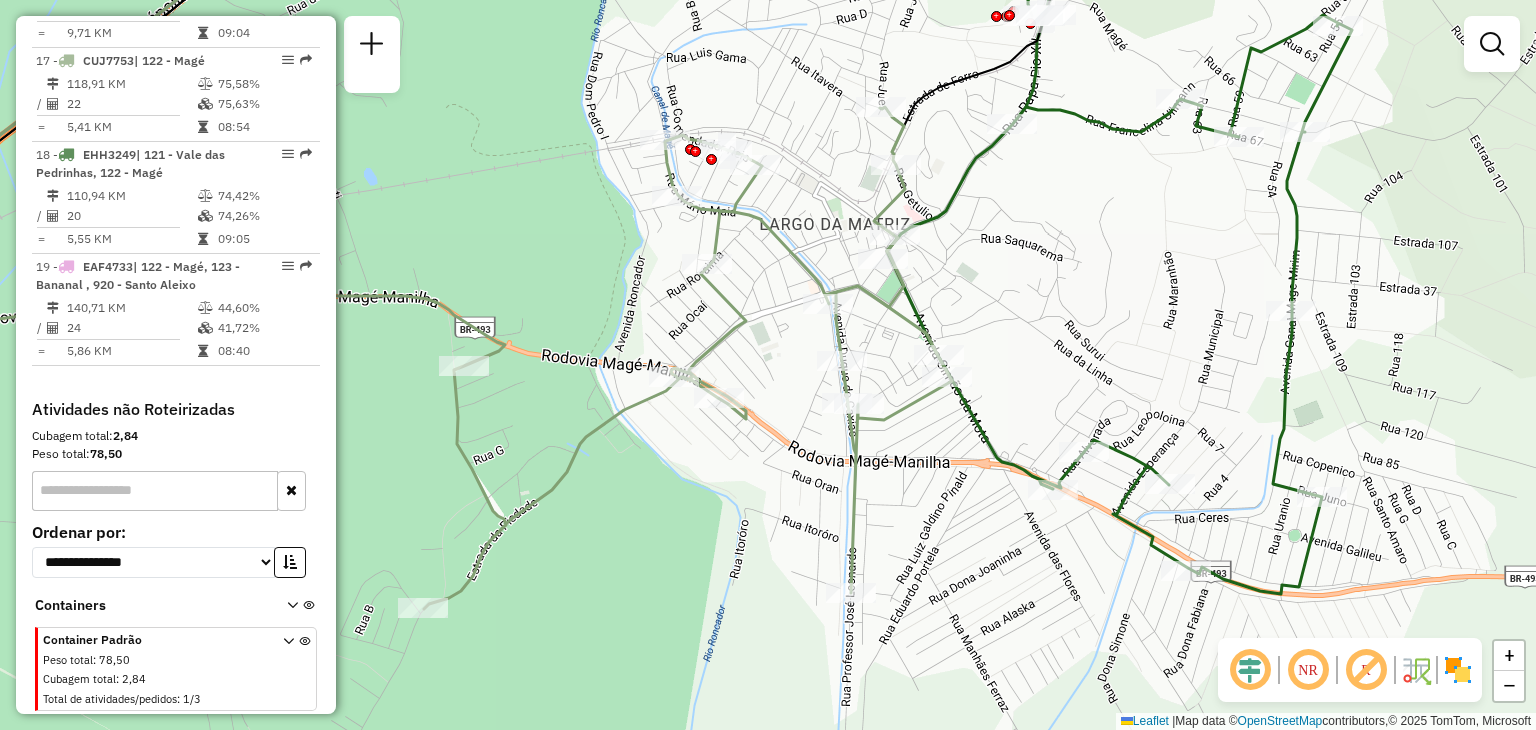 drag, startPoint x: 1062, startPoint y: 291, endPoint x: 912, endPoint y: 319, distance: 152.59096 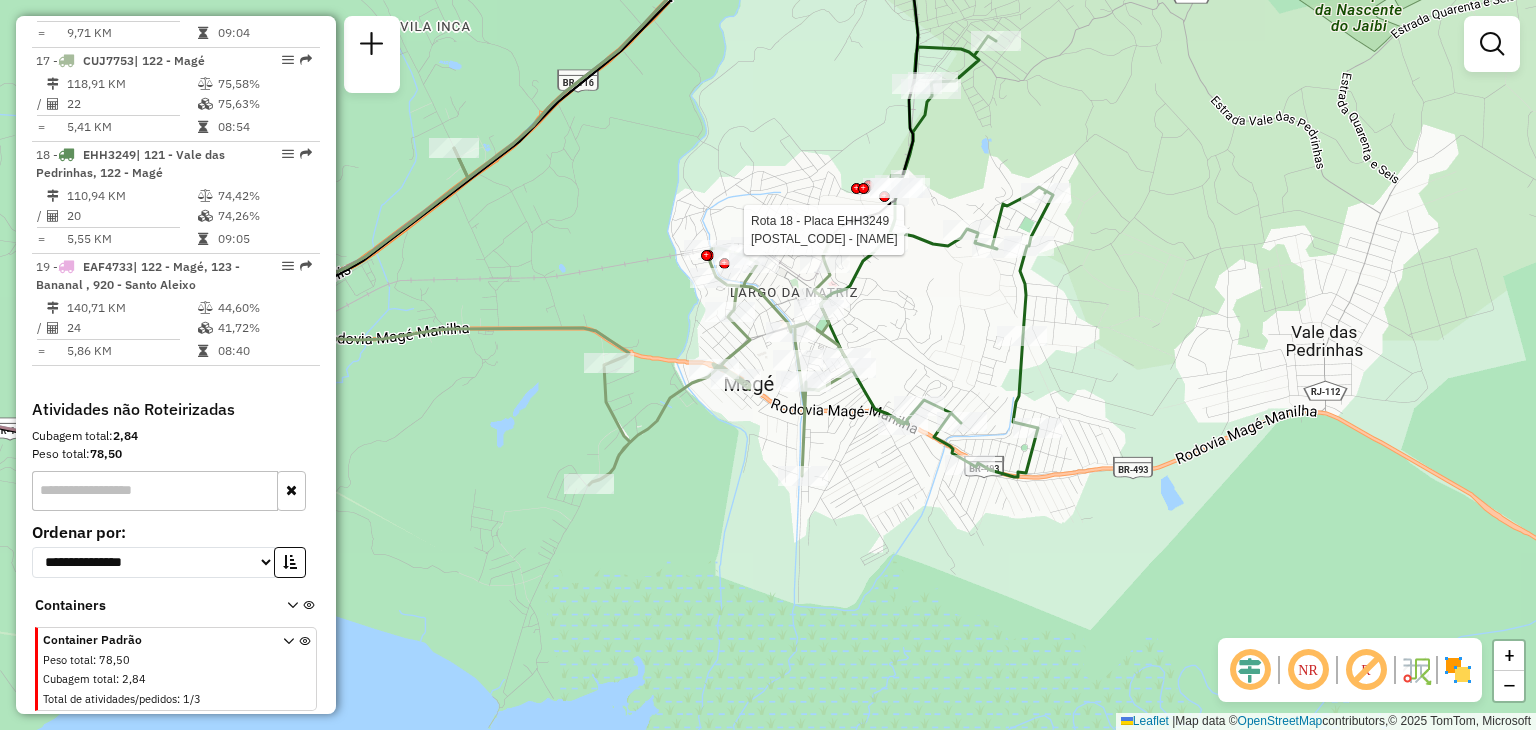 select on "**********" 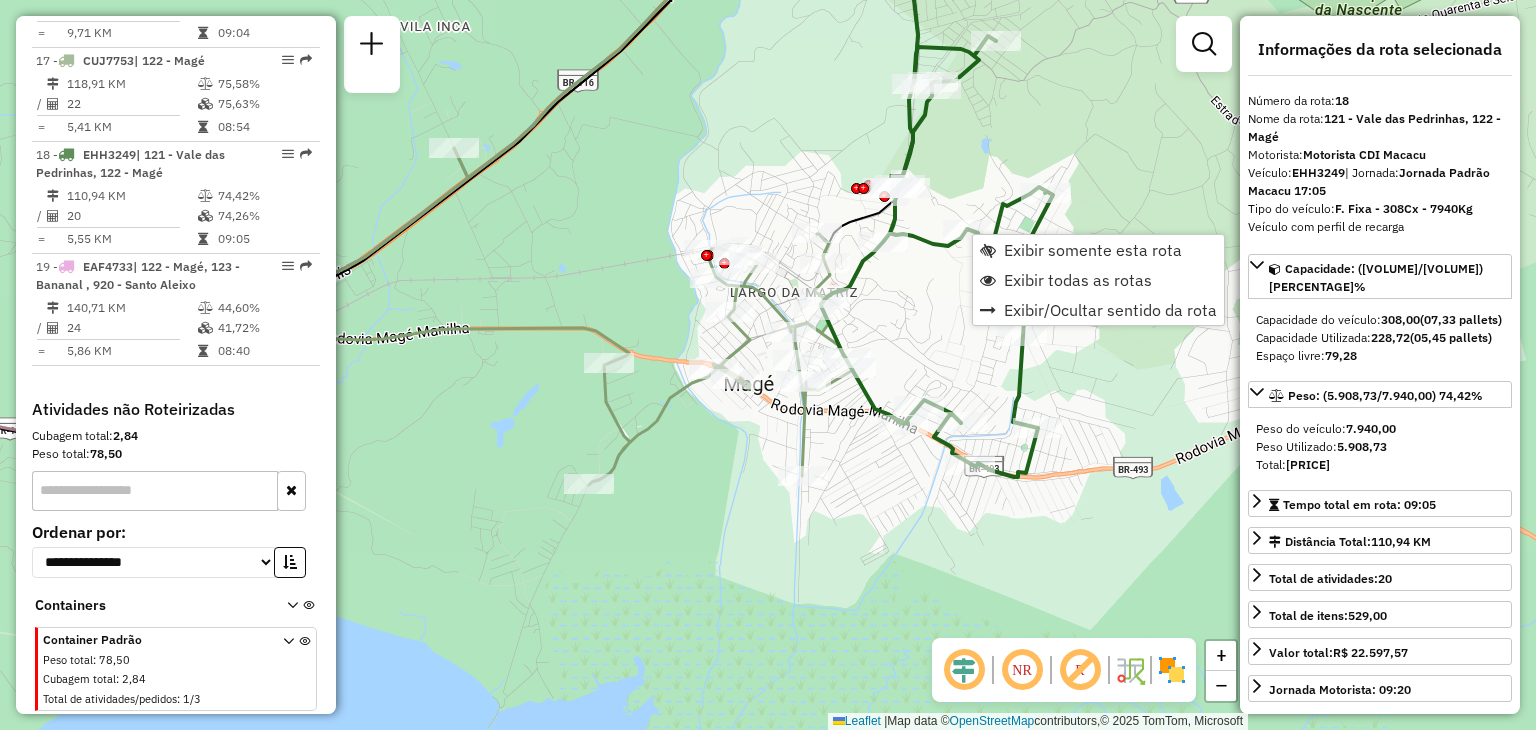 click on "Janela de atendimento Grade de atendimento Capacidade Transportadoras Veículos Cliente Pedidos  Rotas Selecione os dias de semana para filtrar as janelas de atendimento  Seg   Ter   Qua   Qui   Sex   Sáb   Dom  Informe o período da janela de atendimento: De: Até:  Filtrar exatamente a janela do cliente  Considerar janela de atendimento padrão  Selecione os dias de semana para filtrar as grades de atendimento  Seg   Ter   Qua   Qui   Sex   Sáb   Dom   Considerar clientes sem dia de atendimento cadastrado  Clientes fora do dia de atendimento selecionado Filtrar as atividades entre os valores definidos abaixo:  Peso mínimo:   Peso máximo:   Cubagem mínima:   Cubagem máxima:   De:   Até:  Filtrar as atividades entre o tempo de atendimento definido abaixo:  De:   Até:   Considerar capacidade total dos clientes não roteirizados Transportadora: Selecione um ou mais itens Tipo de veículo: Selecione um ou mais itens Veículo: Selecione um ou mais itens Motorista: Selecione um ou mais itens Nome: Rótulo:" 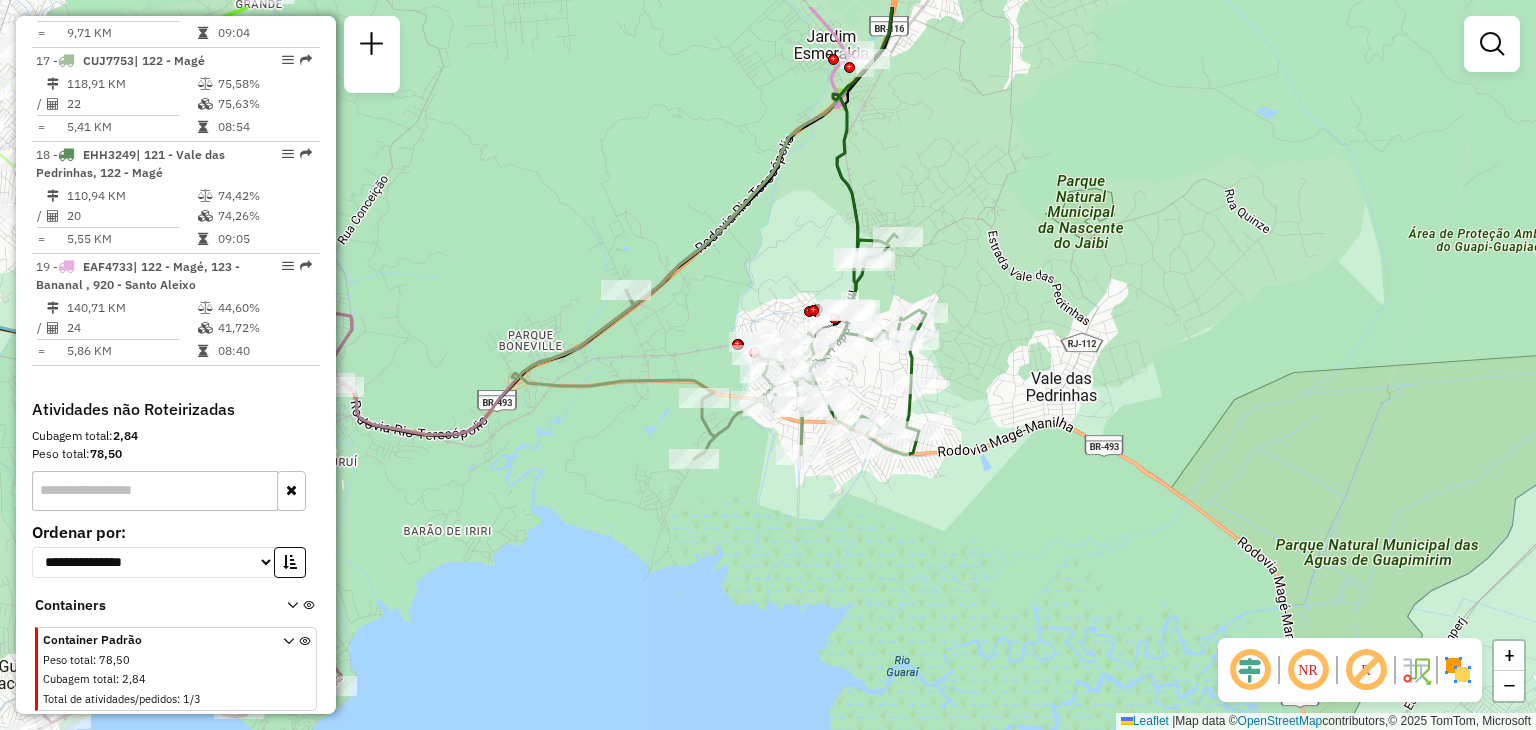 drag, startPoint x: 1005, startPoint y: 253, endPoint x: 882, endPoint y: 383, distance: 178.96648 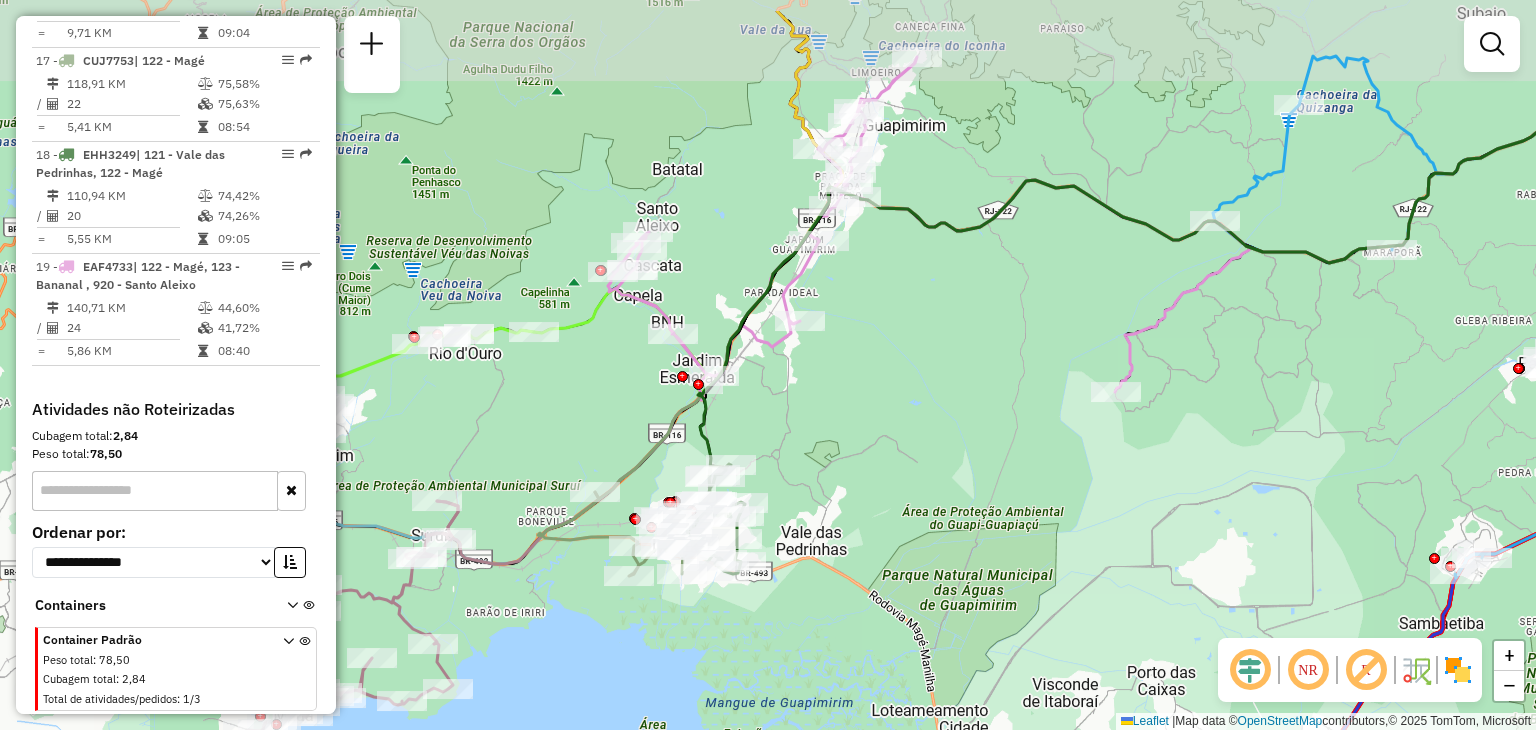 drag, startPoint x: 867, startPoint y: 228, endPoint x: 831, endPoint y: 258, distance: 46.8615 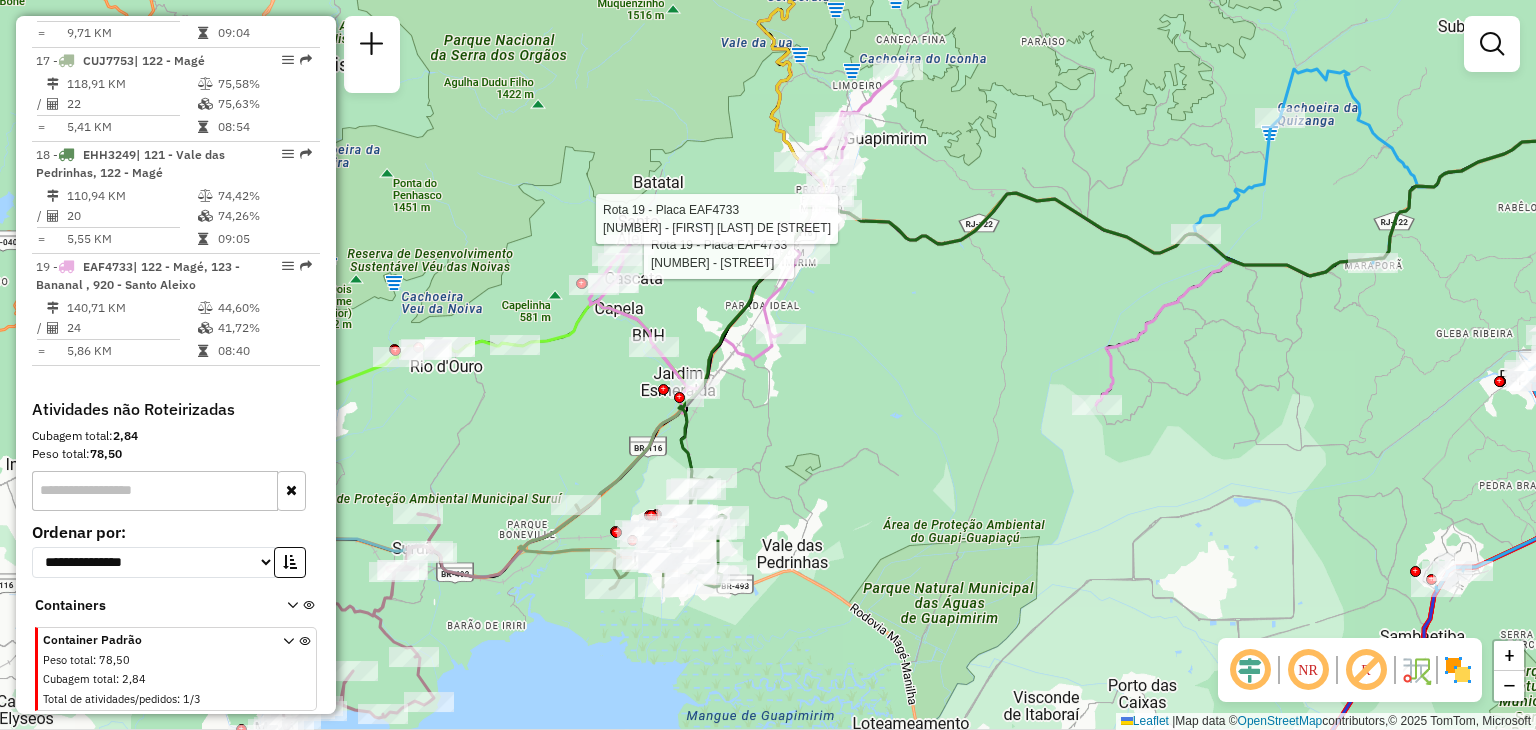 select on "**********" 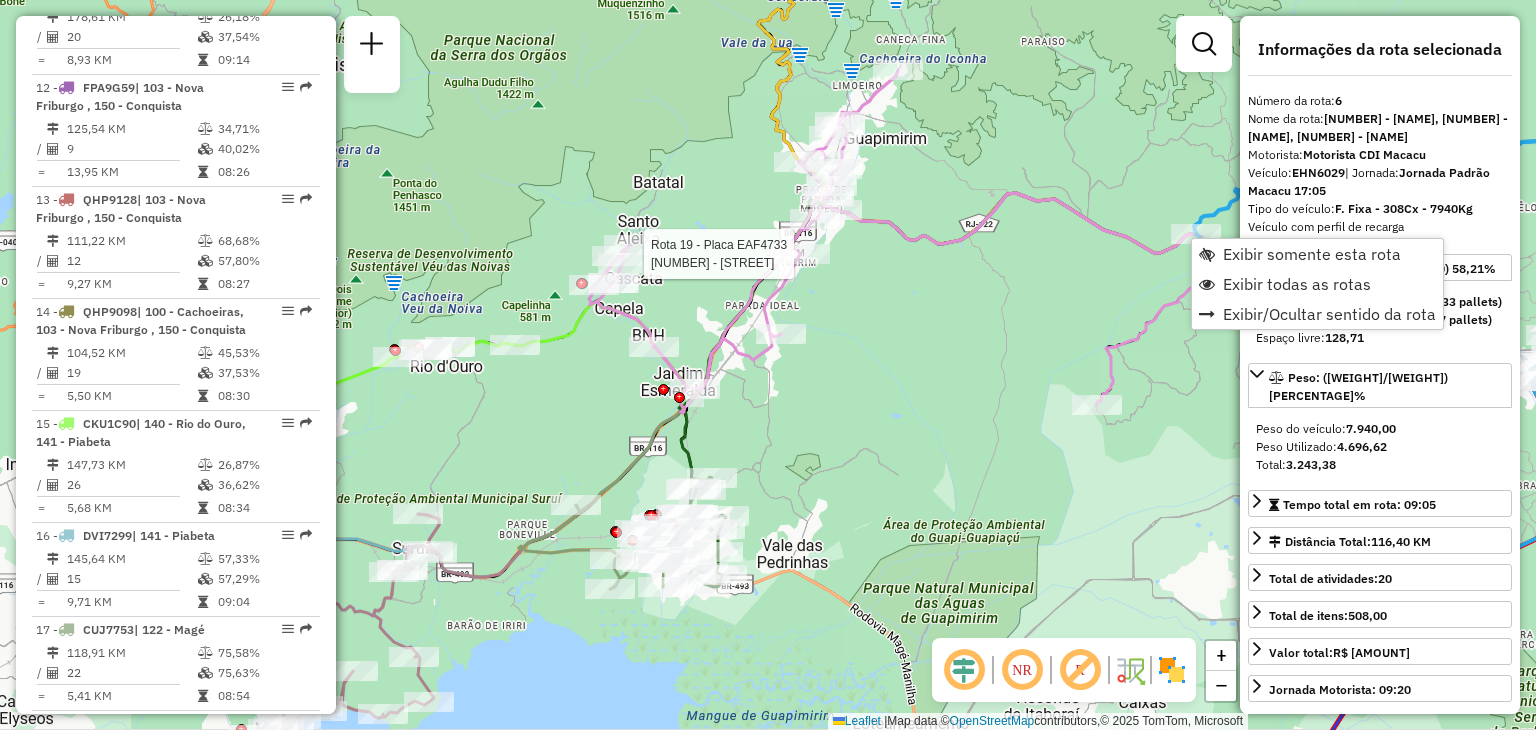 scroll, scrollTop: 1295, scrollLeft: 0, axis: vertical 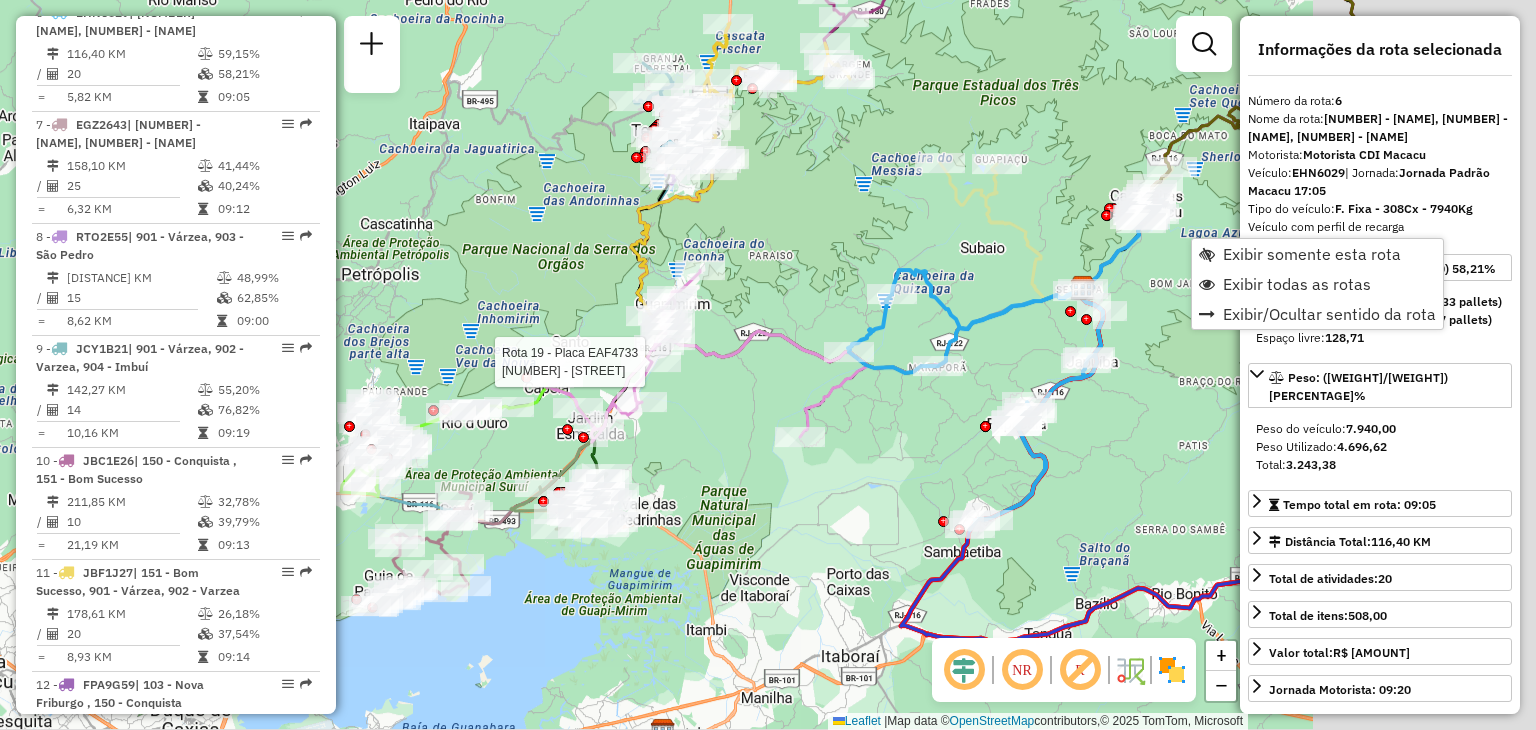 drag, startPoint x: 1132, startPoint y: 509, endPoint x: 780, endPoint y: 525, distance: 352.36343 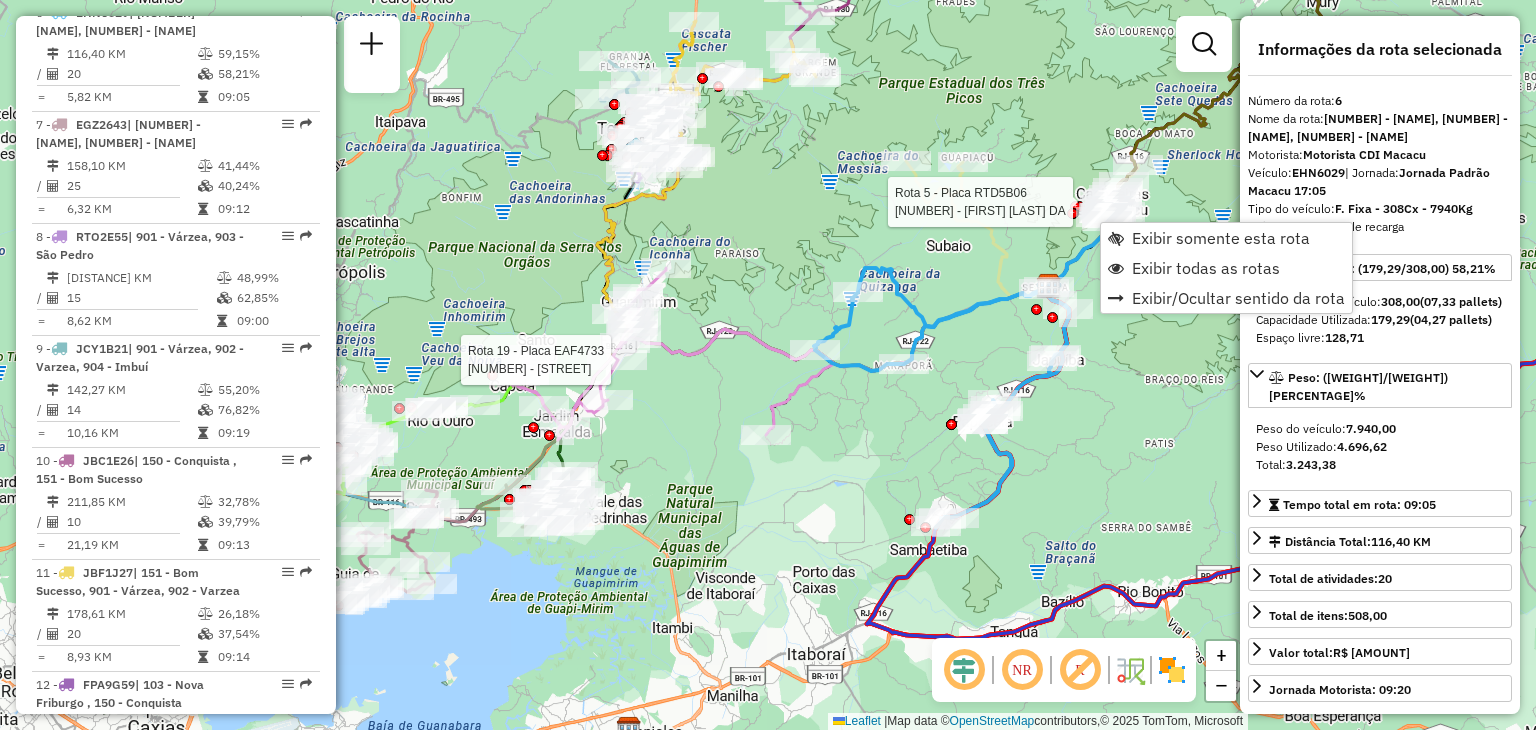 click on "Rota 19 - Placa [PLATE]  [NUMBER] - SUMMER Rota 5 - Placa [PLATE]  [NUMBER] - MINIMERCADO E LANCHO Rota 5 - Placa [PLATE]  [NUMBER] - LANCHONETE TROPICAL Rota 5 - Placa [PLATE]  [NUMBER] - [NAME] Janela de atendimento Grade de atendimento Capacidade Transportadoras Veículos Cliente Pedidos  Rotas Selecione os dias de semana para filtrar as janelas de atendimento  Seg   Ter   Qua   Qui   Sex   Sáb   Dom  Informe o período da janela de atendimento: De: Até:  Filtrar exatamente a janela do cliente  Considerar janela de atendimento padrão  Selecione os dias de semana para filtrar as grades de atendimento  Seg   Ter   Qua   Qui   Sex   Sáb   Dom   Considerar clientes sem dia de atendimento cadastrado  Clientes fora do dia de atendimento selecionado Filtrar as atividades entre os valores definidos abaixo:  Peso mínimo:   Peso máximo:   Cubagem mínima:   Cubagem máxima:   De:   Até:  Filtrar as atividades entre o tempo de atendimento definido abaixo:  De:   Até:  Transportadora: Veículo: +" 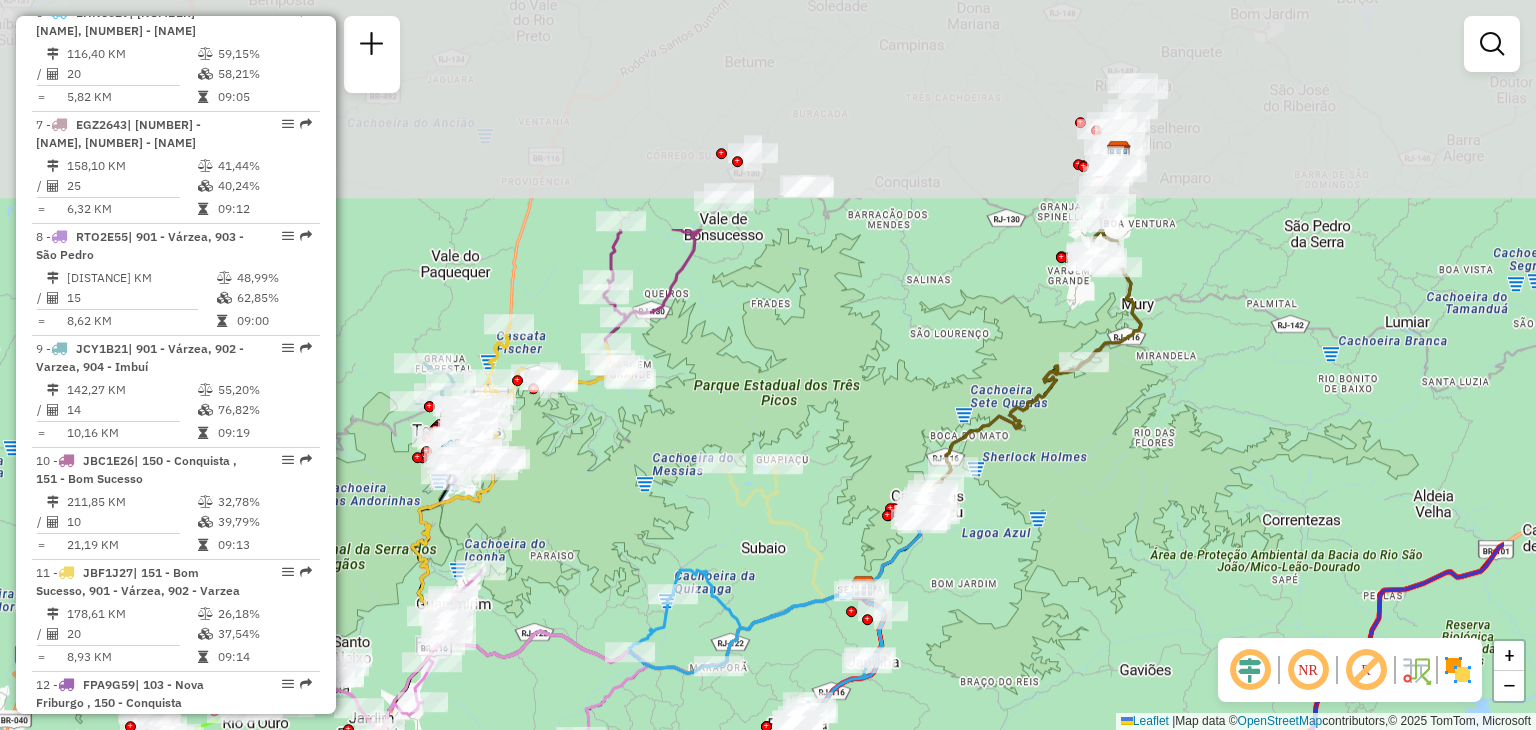 drag, startPoint x: 1077, startPoint y: 146, endPoint x: 800, endPoint y: 525, distance: 469.43582 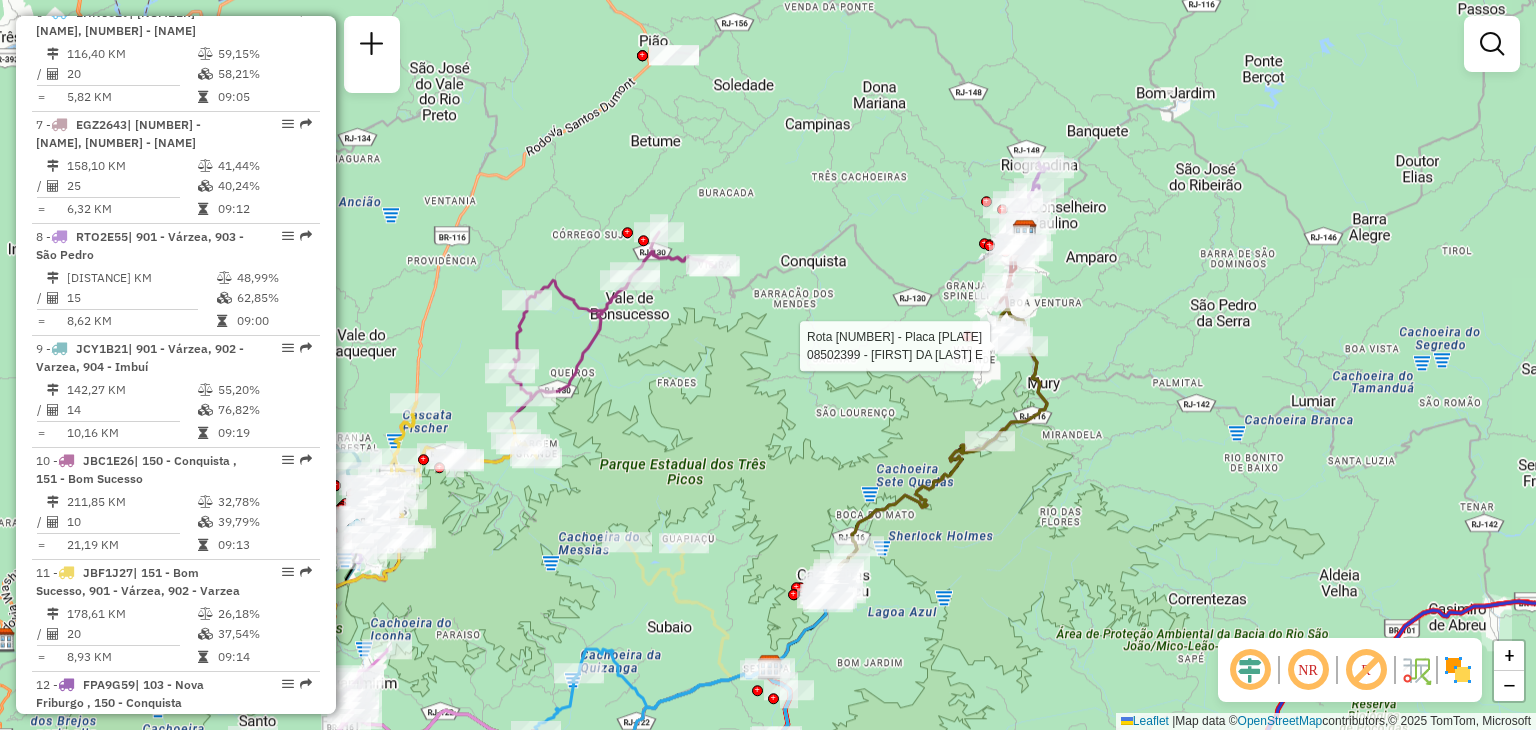 select on "**********" 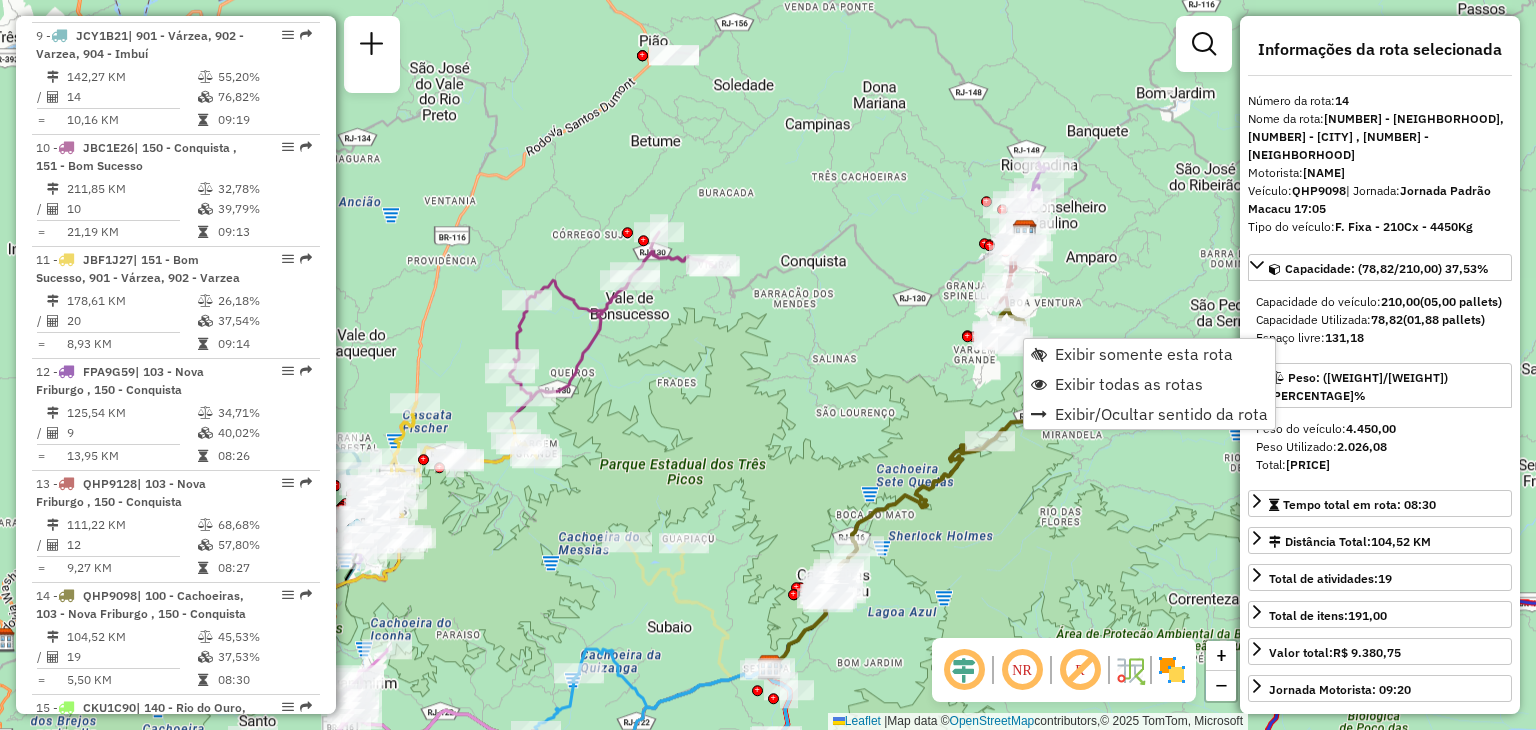 scroll, scrollTop: 2190, scrollLeft: 0, axis: vertical 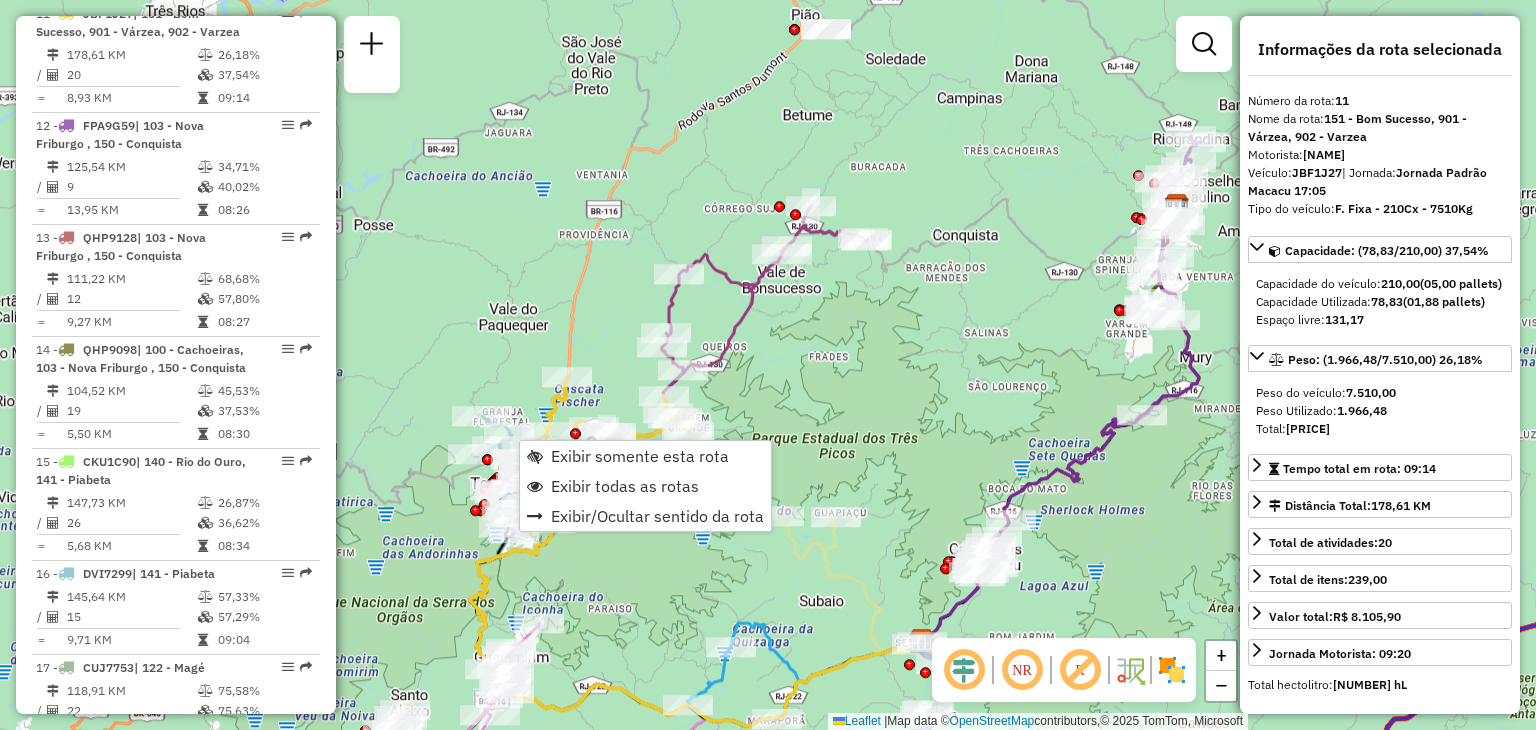 drag, startPoint x: 520, startPoint y: 609, endPoint x: 788, endPoint y: 553, distance: 273.78824 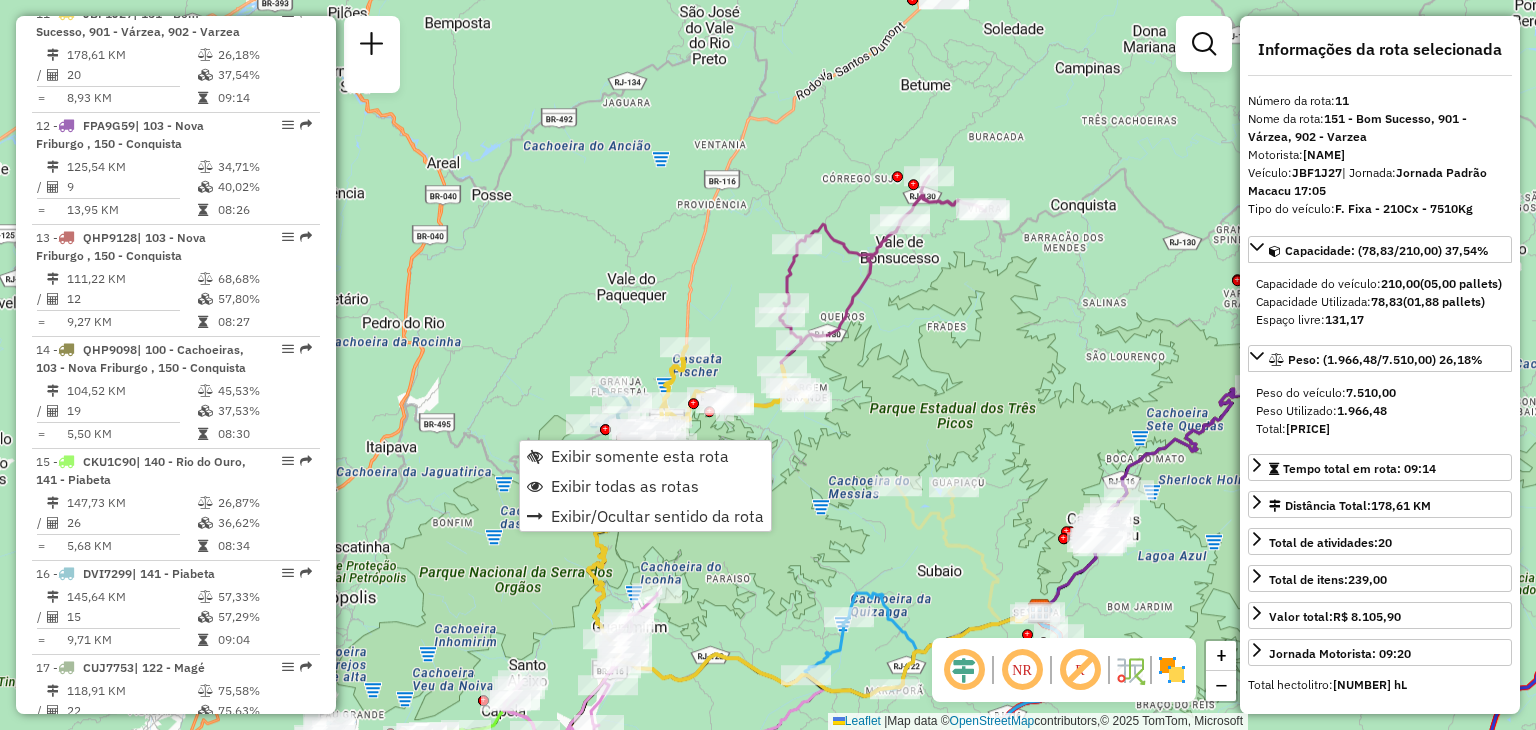 click on "Janela de atendimento Grade de atendimento Capacidade Transportadoras Veículos Cliente Pedidos  Rotas Selecione os dias de semana para filtrar as janelas de atendimento  Seg   Ter   Qua   Qui   Sex   Sáb   Dom  Informe o período da janela de atendimento: De: Até:  Filtrar exatamente a janela do cliente  Considerar janela de atendimento padrão  Selecione os dias de semana para filtrar as grades de atendimento  Seg   Ter   Qua   Qui   Sex   Sáb   Dom   Considerar clientes sem dia de atendimento cadastrado  Clientes fora do dia de atendimento selecionado Filtrar as atividades entre os valores definidos abaixo:  Peso mínimo:   Peso máximo:   Cubagem mínima:   Cubagem máxima:   De:   Até:  Filtrar as atividades entre o tempo de atendimento definido abaixo:  De:   Até:   Considerar capacidade total dos clientes não roteirizados Transportadora: Selecione um ou mais itens Tipo de veículo: Selecione um ou mais itens Veículo: Selecione um ou mais itens Motorista: Selecione um ou mais itens Nome: Rótulo:" 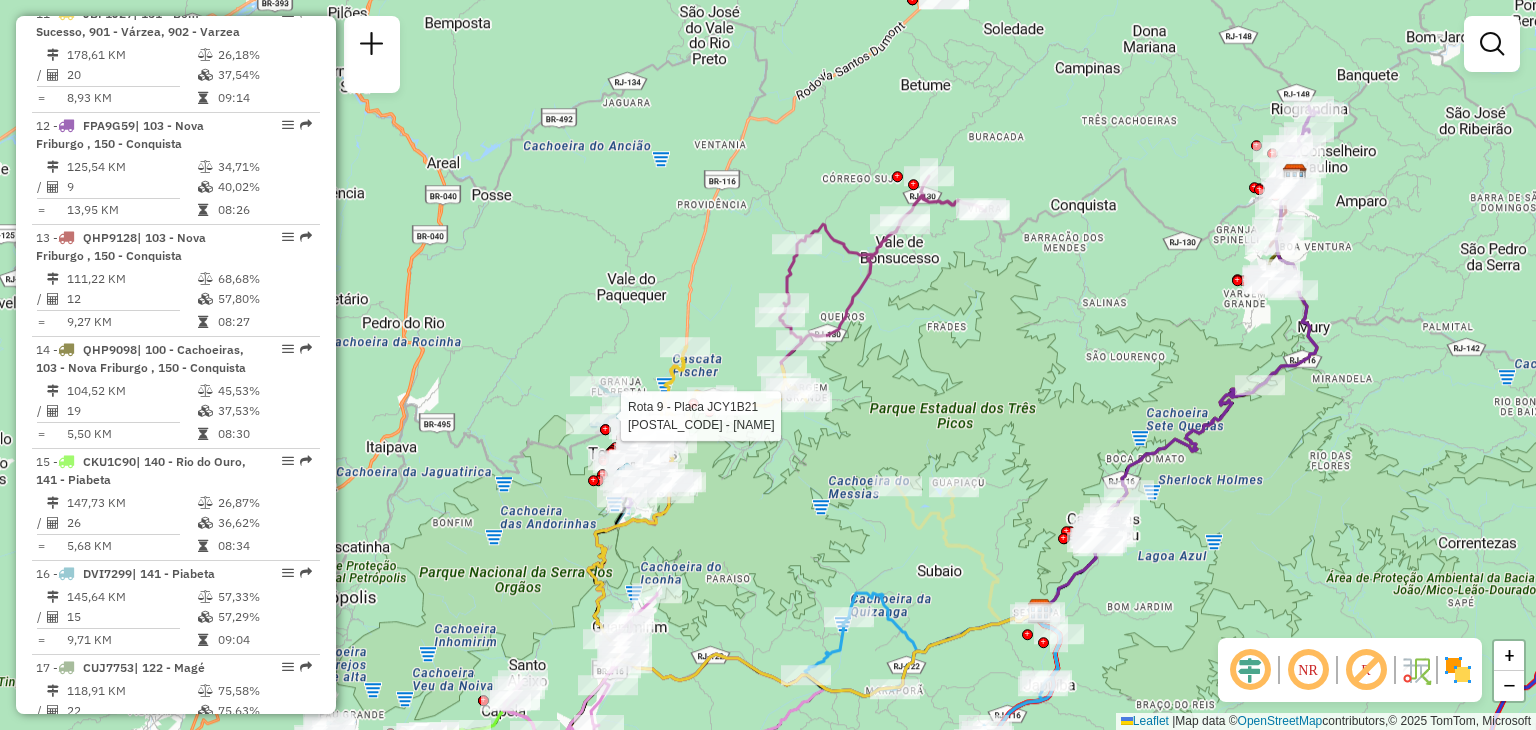 select on "**********" 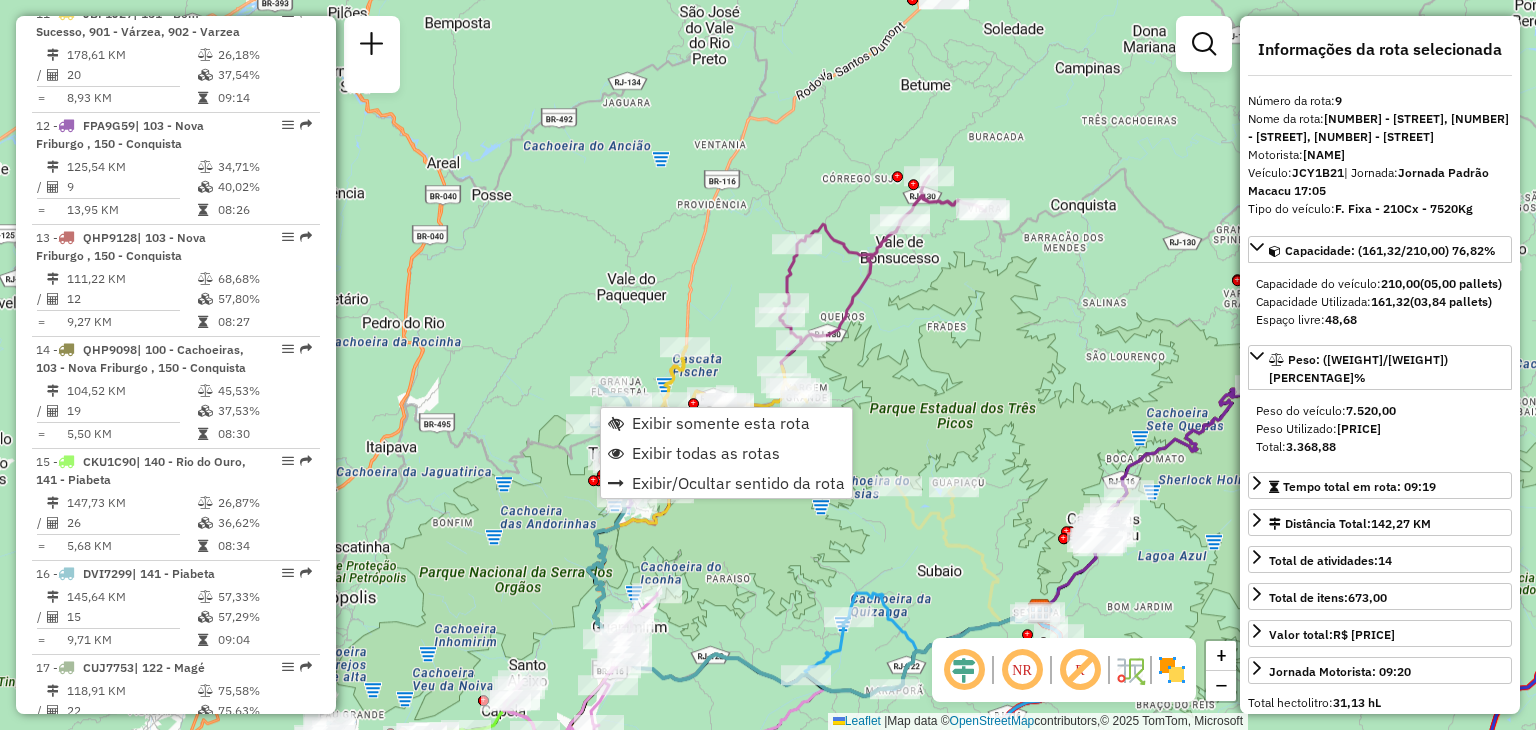 scroll, scrollTop: 1631, scrollLeft: 0, axis: vertical 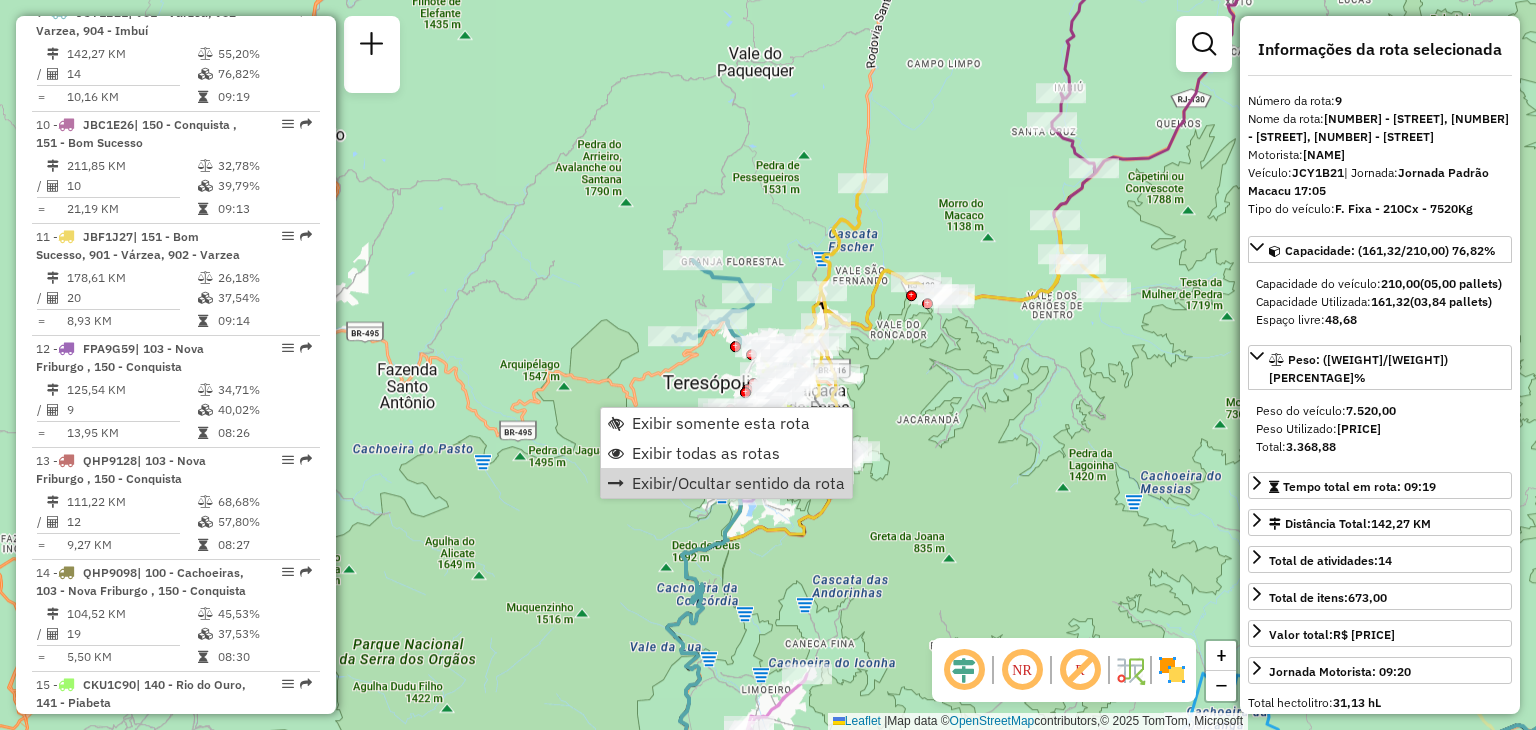 click on "Janela de atendimento Grade de atendimento Capacidade Transportadoras Veículos Cliente Pedidos  Rotas Selecione os dias de semana para filtrar as janelas de atendimento  Seg   Ter   Qua   Qui   Sex   Sáb   Dom  Informe o período da janela de atendimento: De: Até:  Filtrar exatamente a janela do cliente  Considerar janela de atendimento padrão  Selecione os dias de semana para filtrar as grades de atendimento  Seg   Ter   Qua   Qui   Sex   Sáb   Dom   Considerar clientes sem dia de atendimento cadastrado  Clientes fora do dia de atendimento selecionado Filtrar as atividades entre os valores definidos abaixo:  Peso mínimo:   Peso máximo:   Cubagem mínima:   Cubagem máxima:   De:   Até:  Filtrar as atividades entre o tempo de atendimento definido abaixo:  De:   Até:   Considerar capacidade total dos clientes não roteirizados Transportadora: Selecione um ou mais itens Tipo de veículo: Selecione um ou mais itens Veículo: Selecione um ou mais itens Motorista: Selecione um ou mais itens Nome: Rótulo:" 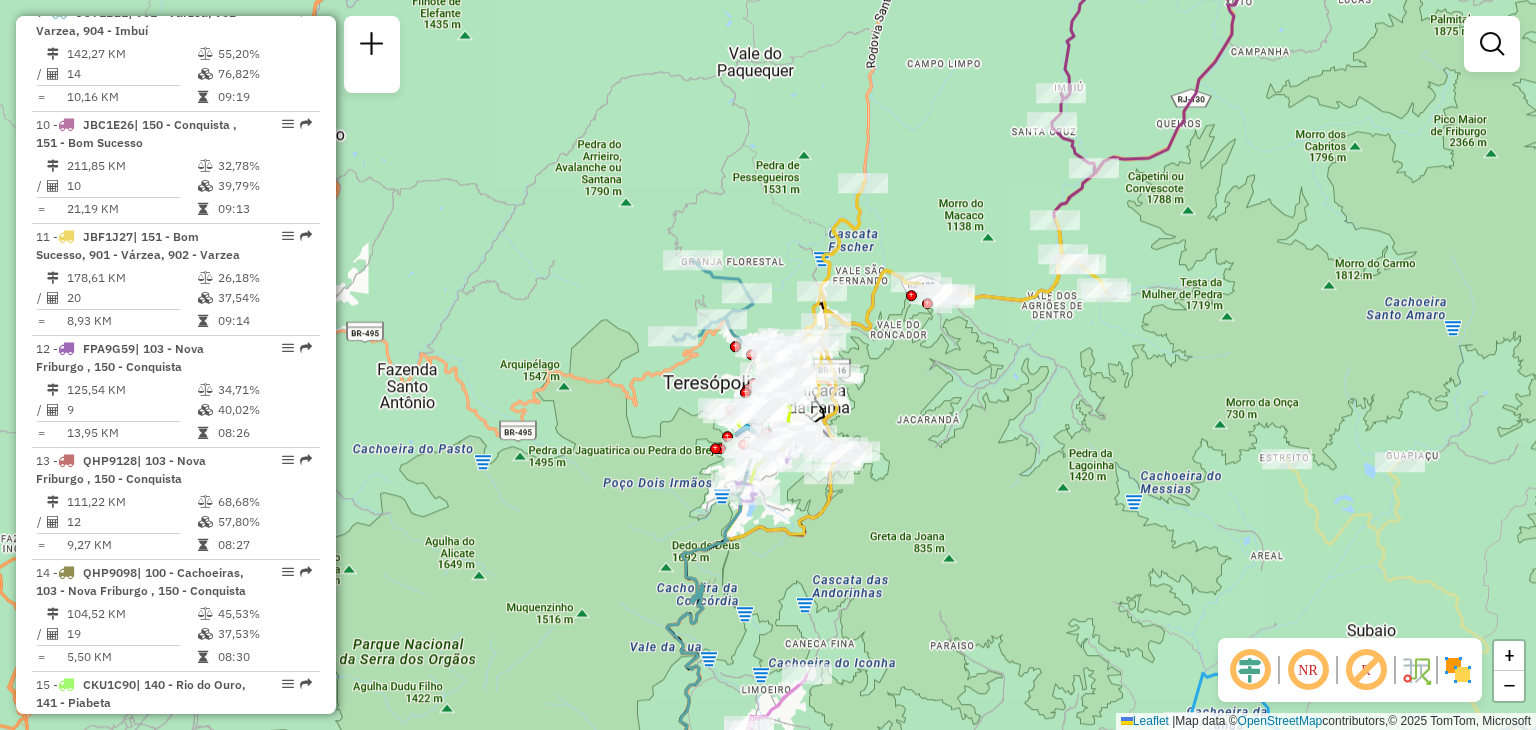 click on "Janela de atendimento Grade de atendimento Capacidade Transportadoras Veículos Cliente Pedidos  Rotas Selecione os dias de semana para filtrar as janelas de atendimento  Seg   Ter   Qua   Qui   Sex   Sáb   Dom  Informe o período da janela de atendimento: De: Até:  Filtrar exatamente a janela do cliente  Considerar janela de atendimento padrão  Selecione os dias de semana para filtrar as grades de atendimento  Seg   Ter   Qua   Qui   Sex   Sáb   Dom   Considerar clientes sem dia de atendimento cadastrado  Clientes fora do dia de atendimento selecionado Filtrar as atividades entre os valores definidos abaixo:  Peso mínimo:   Peso máximo:   Cubagem mínima:   Cubagem máxima:   De:   Até:  Filtrar as atividades entre o tempo de atendimento definido abaixo:  De:   Até:   Considerar capacidade total dos clientes não roteirizados Transportadora: Selecione um ou mais itens Tipo de veículo: Selecione um ou mais itens Veículo: Selecione um ou mais itens Motorista: Selecione um ou mais itens Nome: Rótulo:" 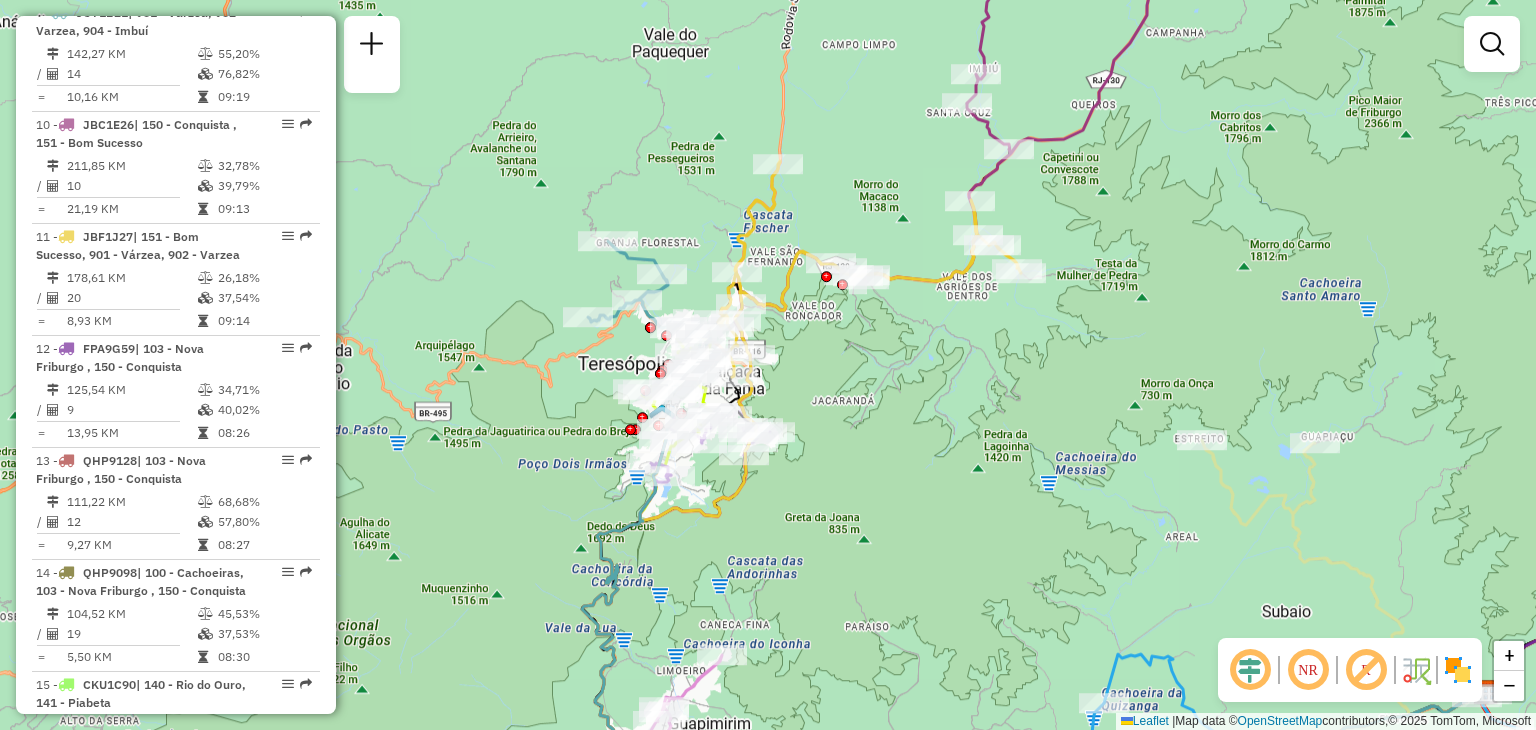 drag, startPoint x: 1162, startPoint y: 142, endPoint x: 948, endPoint y: 429, distance: 358.0014 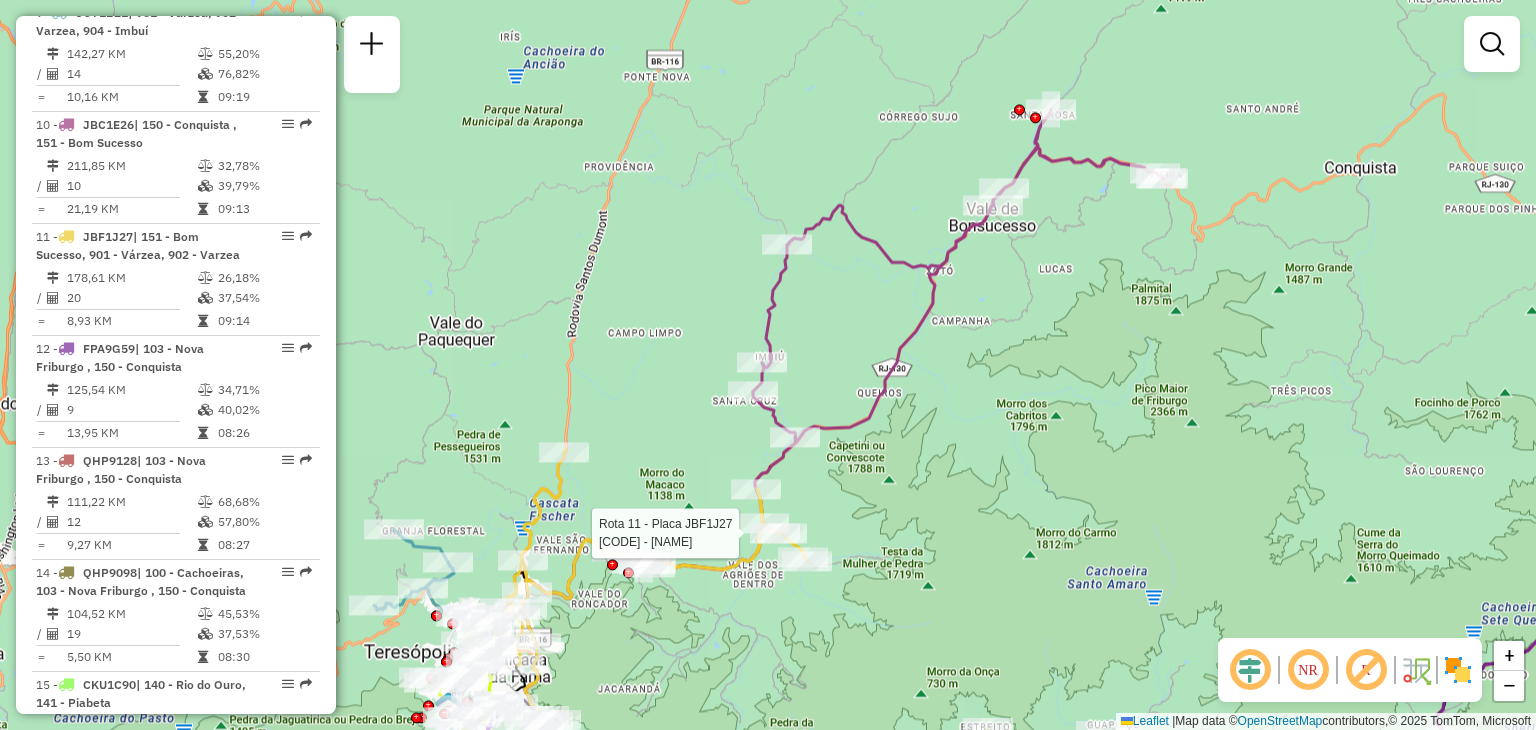 select on "**********" 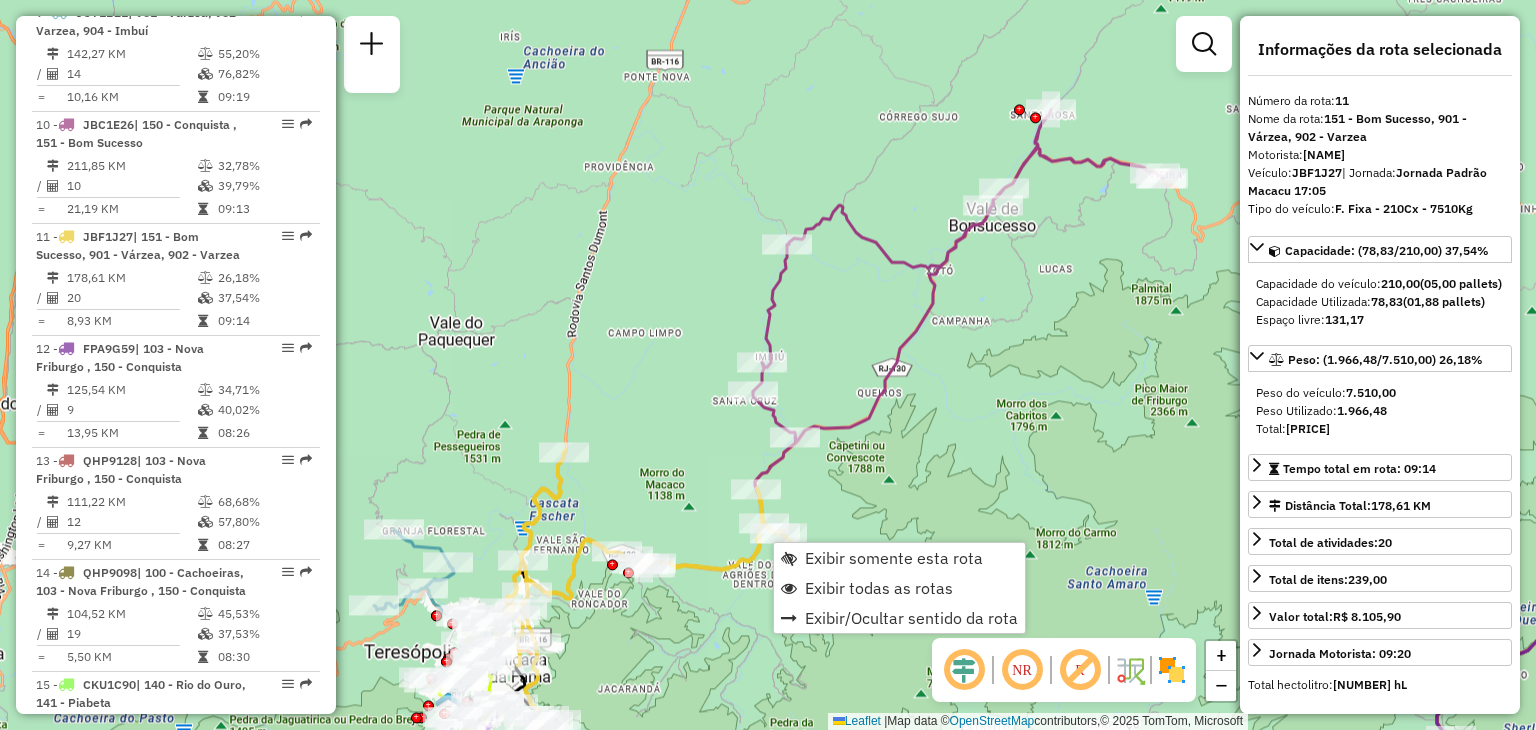 scroll, scrollTop: 1854, scrollLeft: 0, axis: vertical 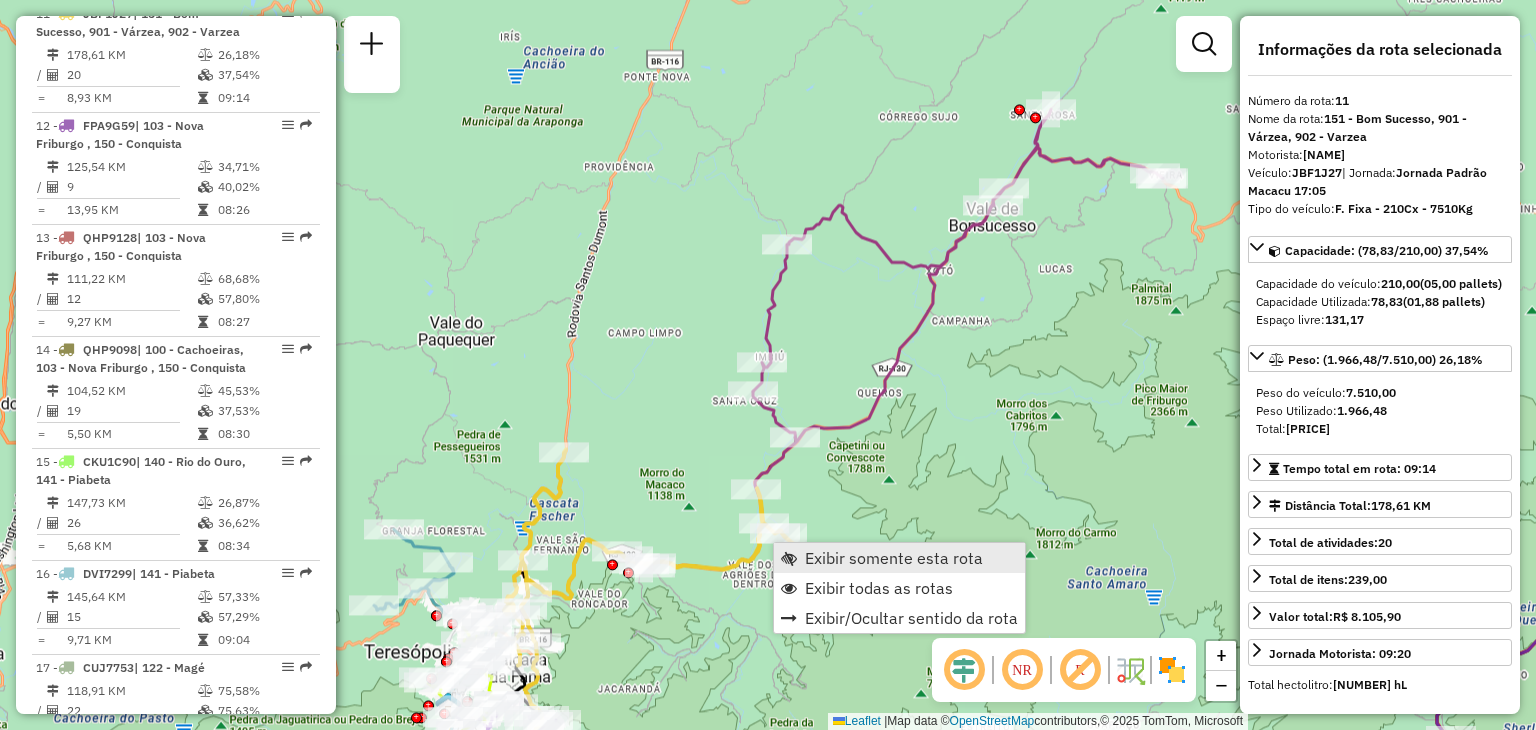 click on "Exibir somente esta rota" at bounding box center [894, 558] 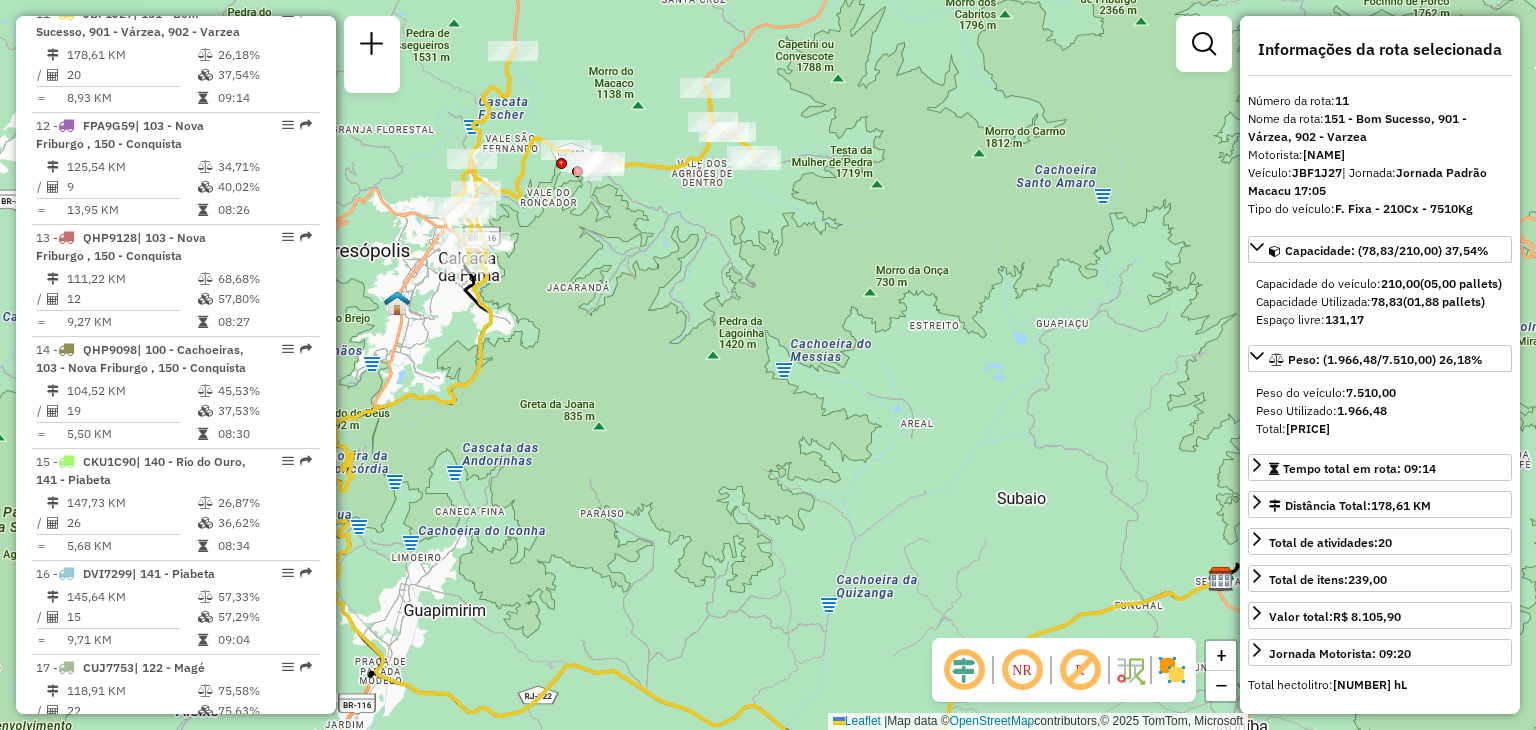 drag, startPoint x: 564, startPoint y: 227, endPoint x: 595, endPoint y: 310, distance: 88.60023 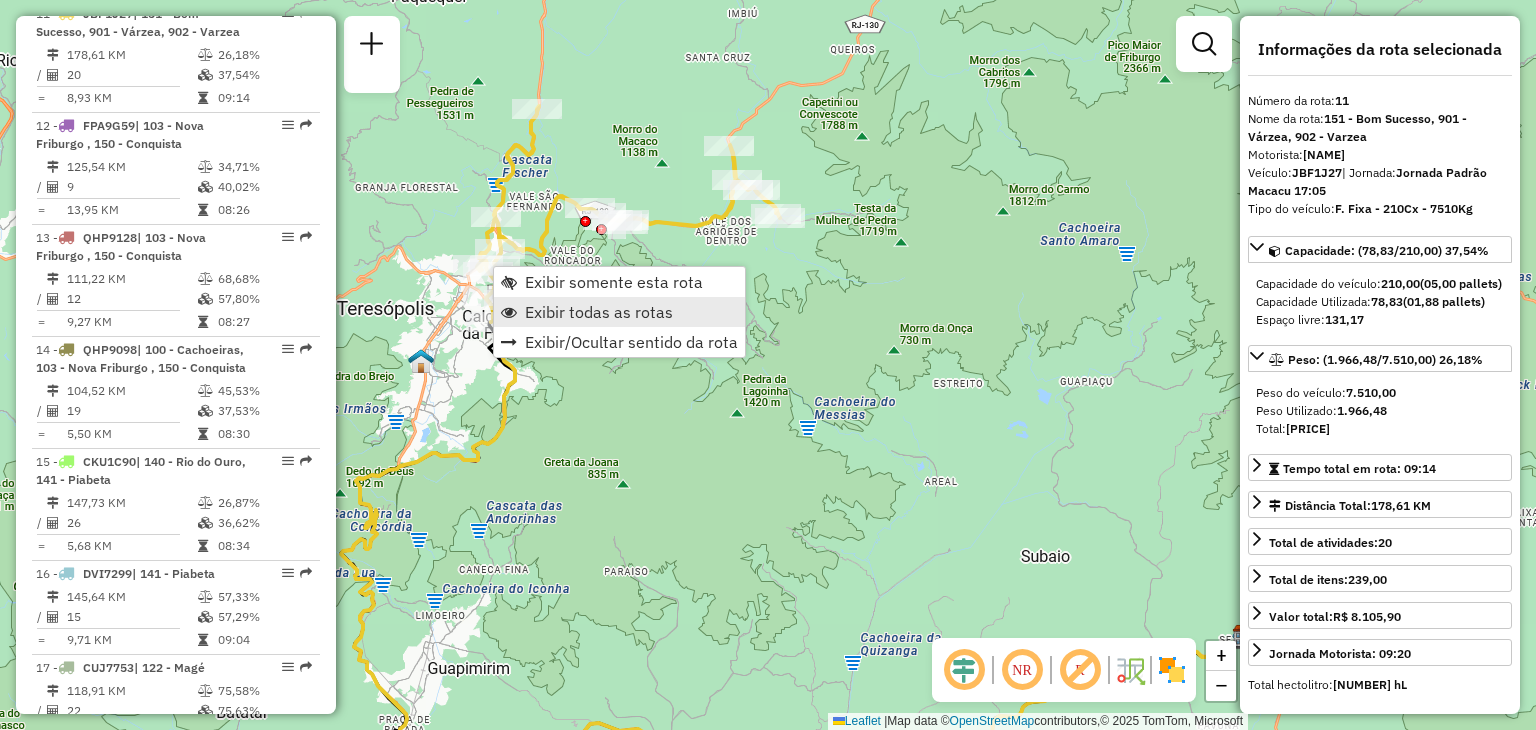 click on "Exibir todas as rotas" at bounding box center (599, 312) 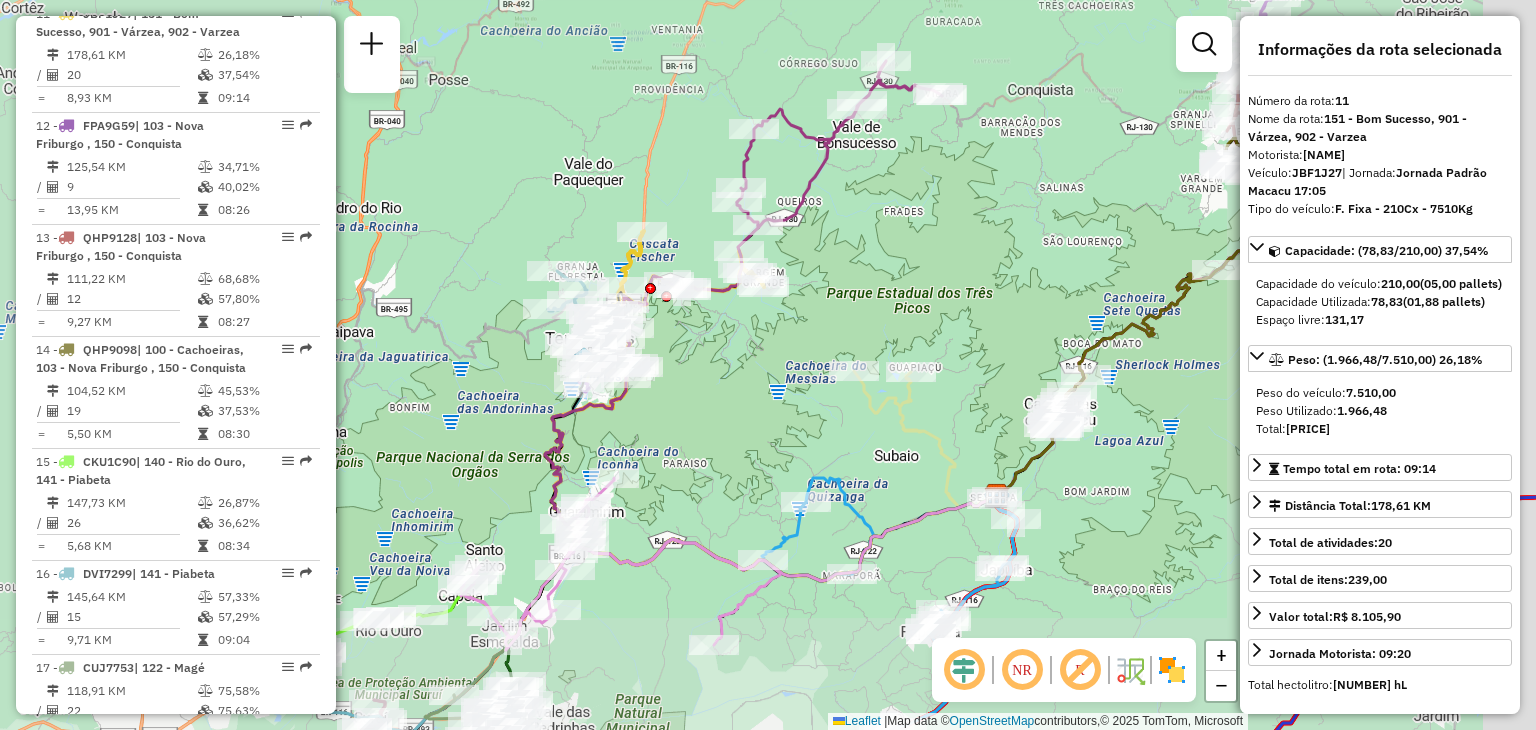 drag, startPoint x: 961, startPoint y: 197, endPoint x: 842, endPoint y: 337, distance: 183.74167 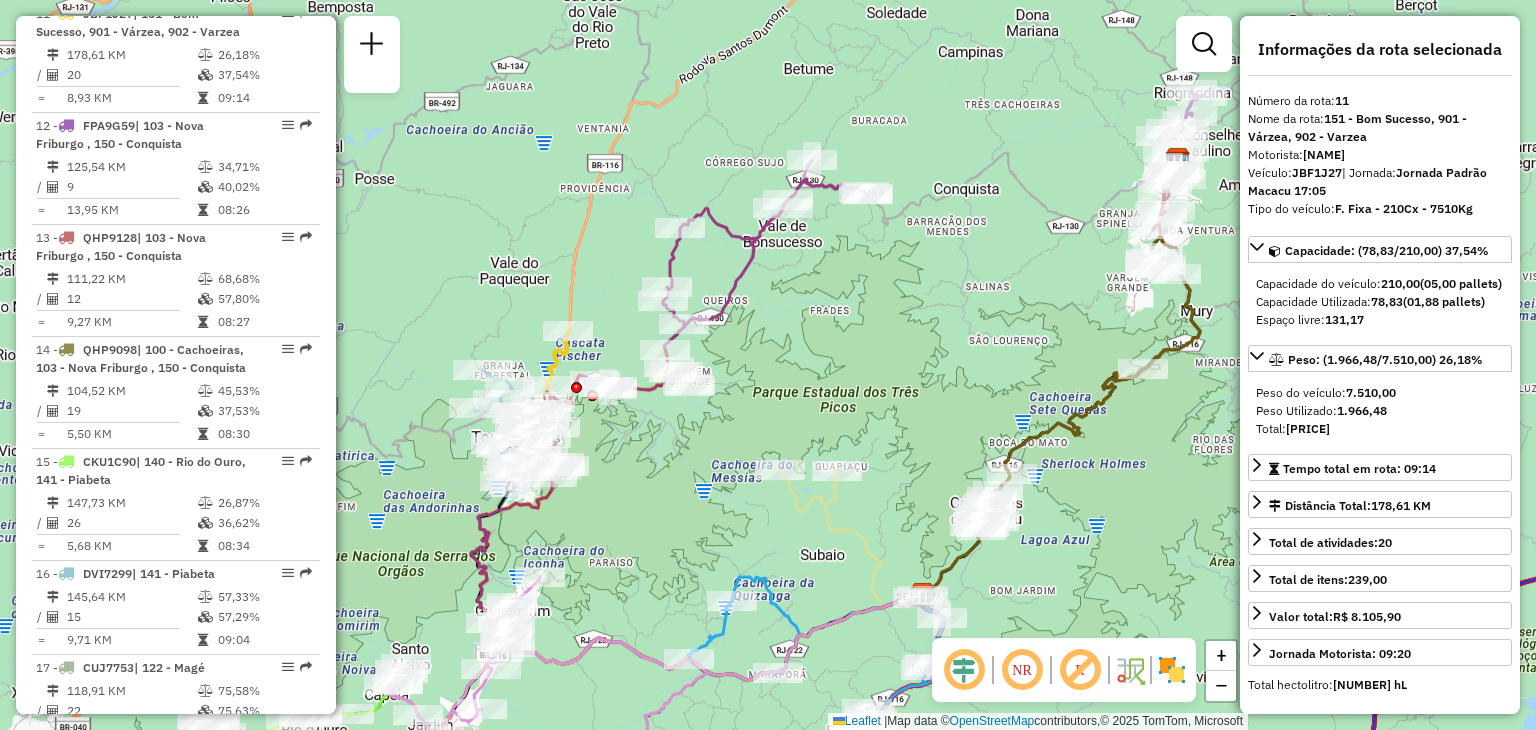 drag, startPoint x: 1535, startPoint y: 259, endPoint x: 1143, endPoint y: 314, distance: 395.8396 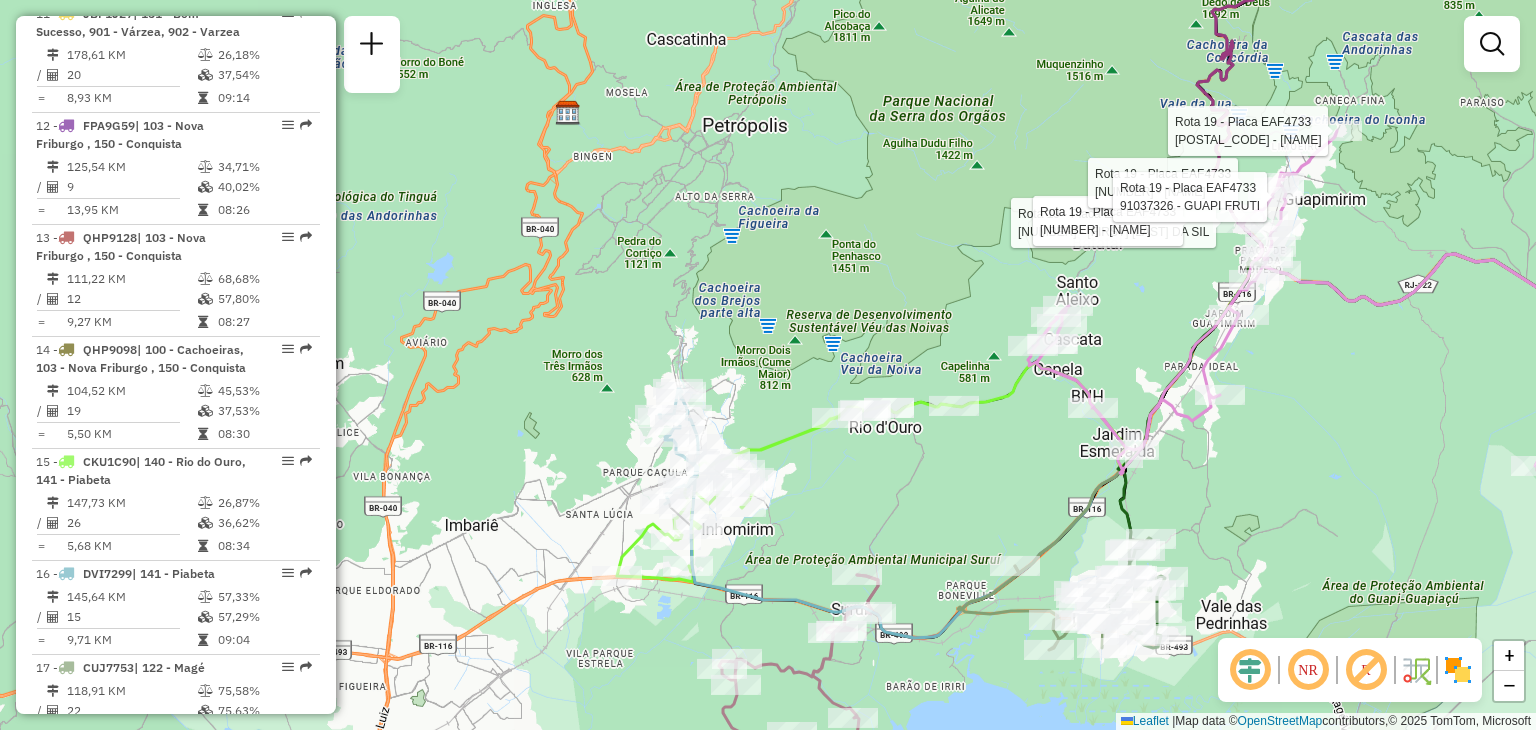 click 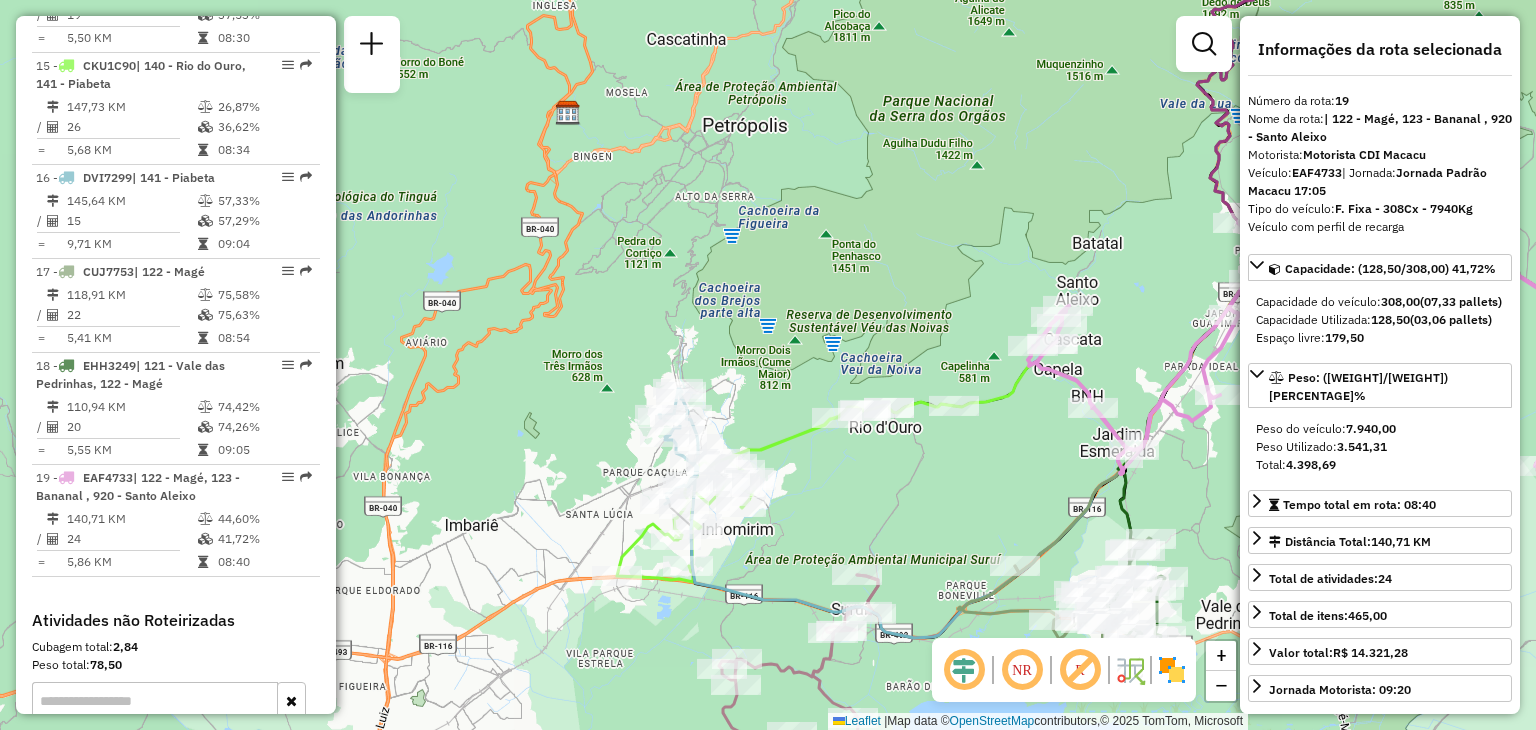 scroll, scrollTop: 2492, scrollLeft: 0, axis: vertical 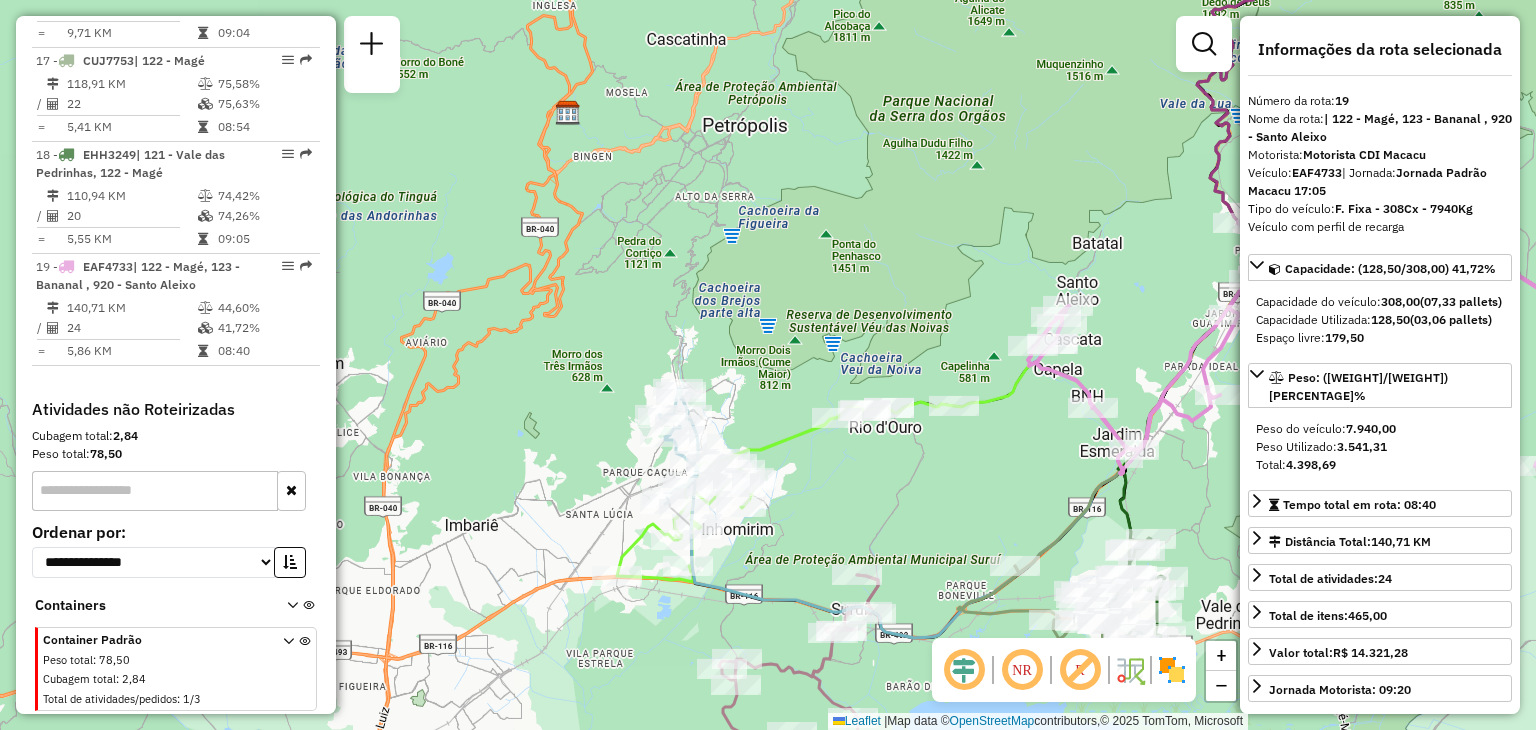 click on "Janela de atendimento Grade de atendimento Capacidade Transportadoras Veículos Cliente Pedidos  Rotas Selecione os dias de semana para filtrar as janelas de atendimento  Seg   Ter   Qua   Qui   Sex   Sáb   Dom  Informe o período da janela de atendimento: De: Até:  Filtrar exatamente a janela do cliente  Considerar janela de atendimento padrão  Selecione os dias de semana para filtrar as grades de atendimento  Seg   Ter   Qua   Qui   Sex   Sáb   Dom   Considerar clientes sem dia de atendimento cadastrado  Clientes fora do dia de atendimento selecionado Filtrar as atividades entre os valores definidos abaixo:  Peso mínimo:   Peso máximo:   Cubagem mínima:   Cubagem máxima:   De:   Até:  Filtrar as atividades entre o tempo de atendimento definido abaixo:  De:   Até:   Considerar capacidade total dos clientes não roteirizados Transportadora: Selecione um ou mais itens Tipo de veículo: Selecione um ou mais itens Veículo: Selecione um ou mais itens Motorista: Selecione um ou mais itens Nome: Rótulo:" 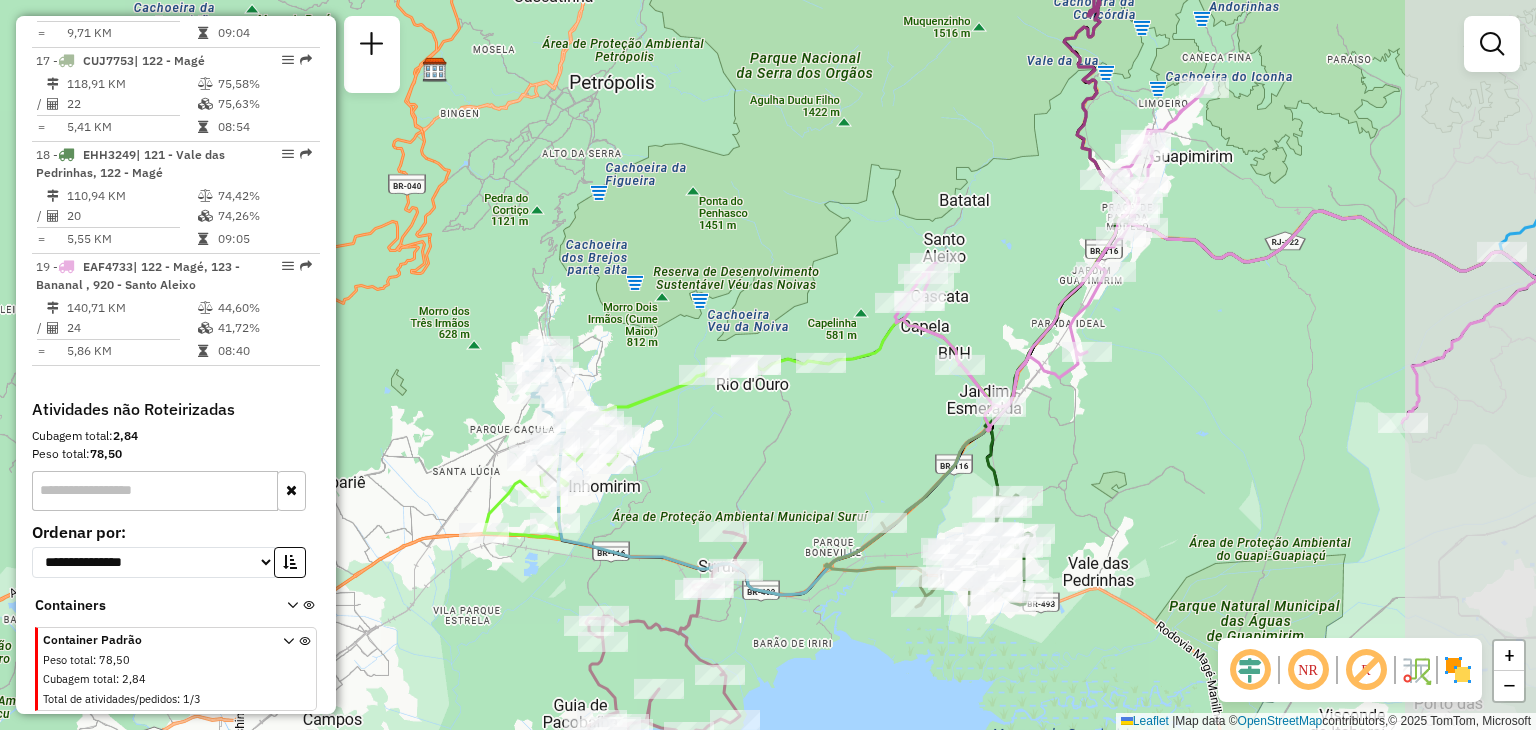 drag, startPoint x: 1407, startPoint y: 436, endPoint x: 1145, endPoint y: 338, distance: 279.72845 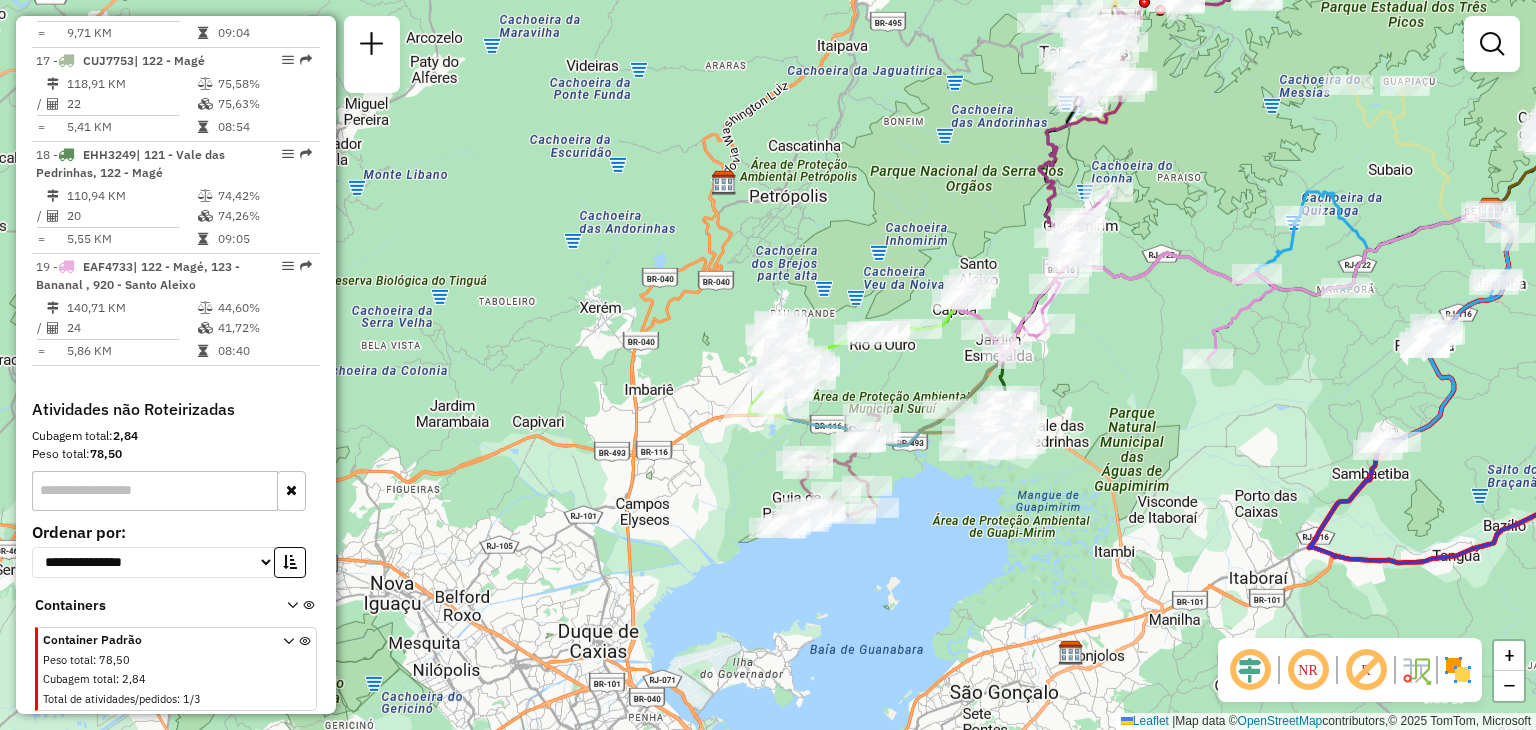 drag, startPoint x: 1161, startPoint y: 305, endPoint x: 1064, endPoint y: 322, distance: 98.478424 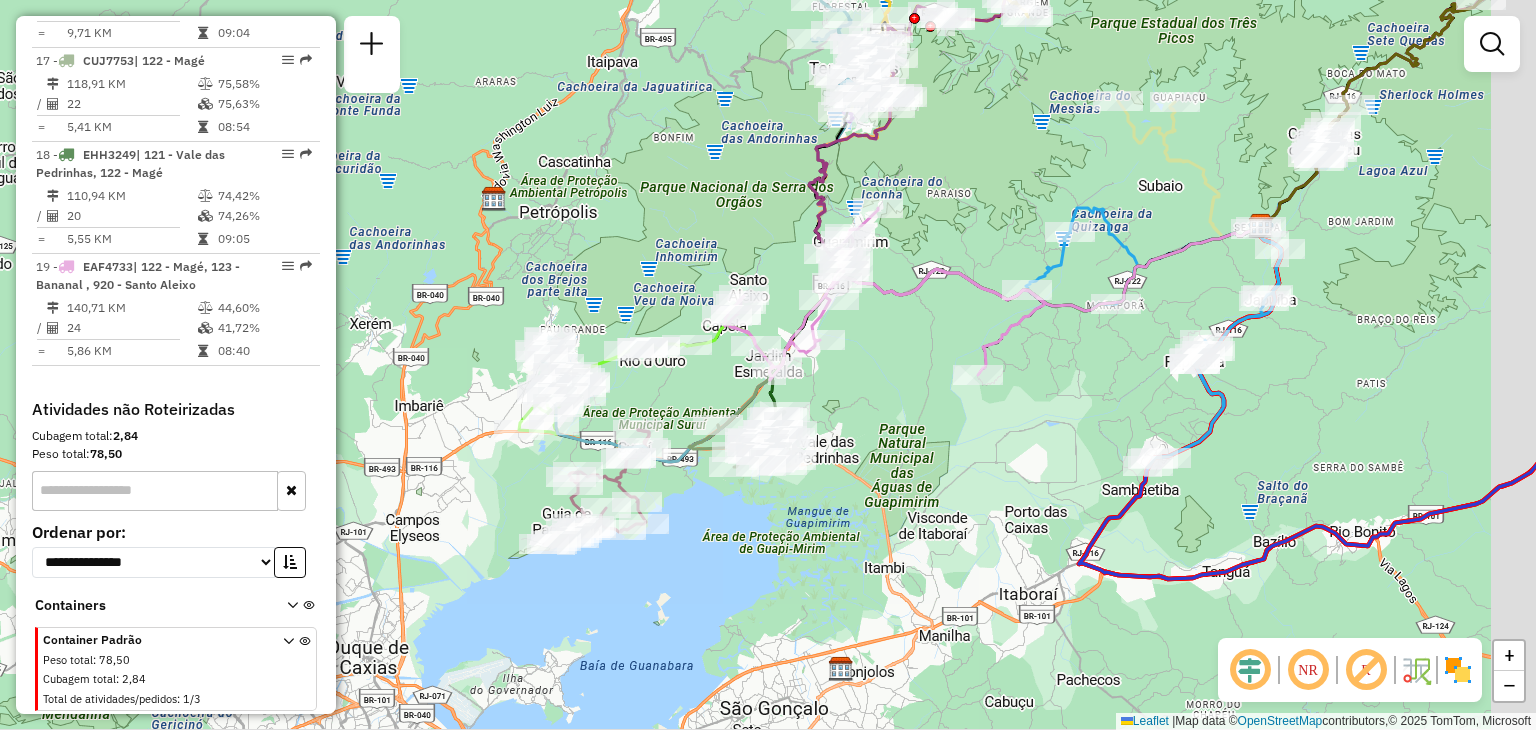 drag, startPoint x: 1197, startPoint y: 383, endPoint x: 1008, endPoint y: 384, distance: 189.00264 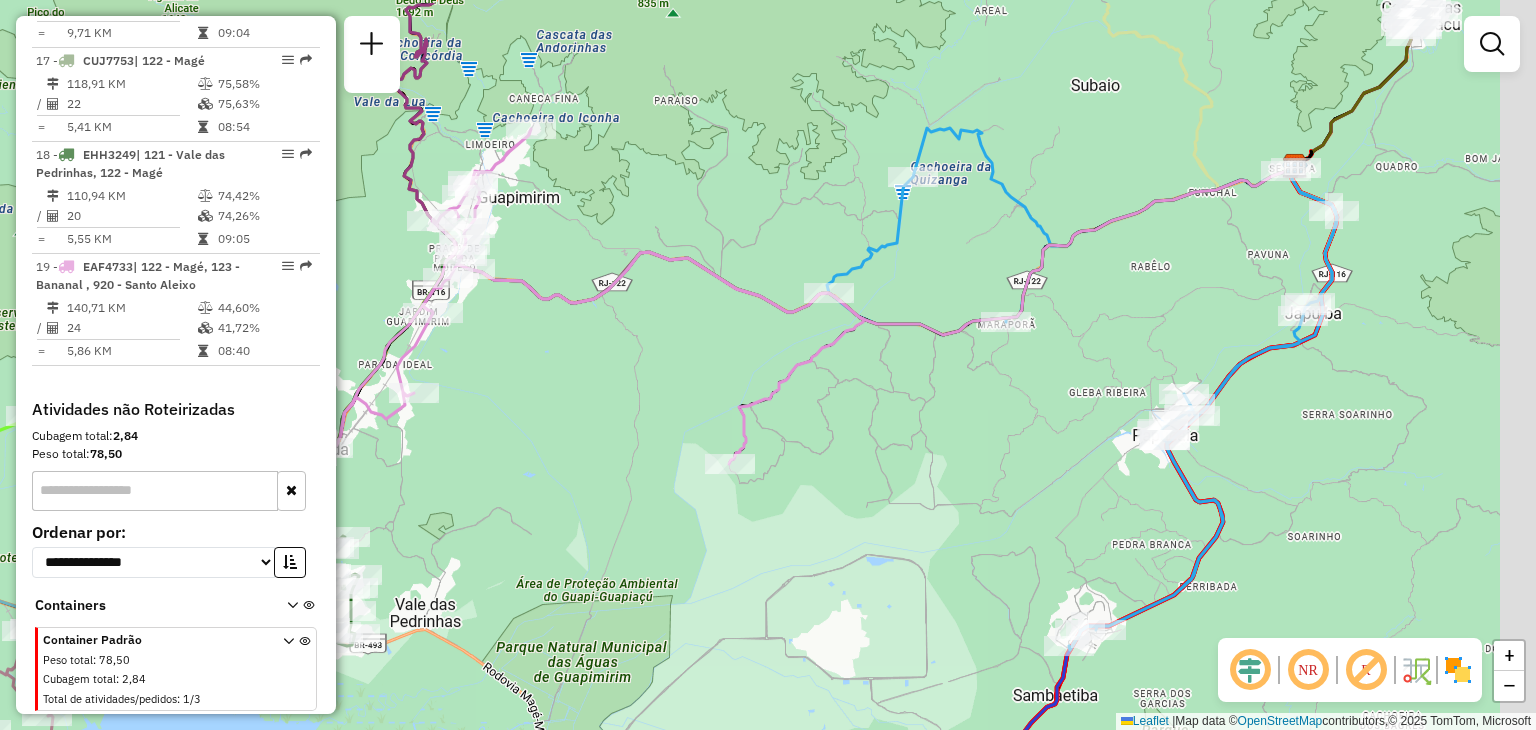 drag, startPoint x: 972, startPoint y: 443, endPoint x: 888, endPoint y: 549, distance: 135.24792 